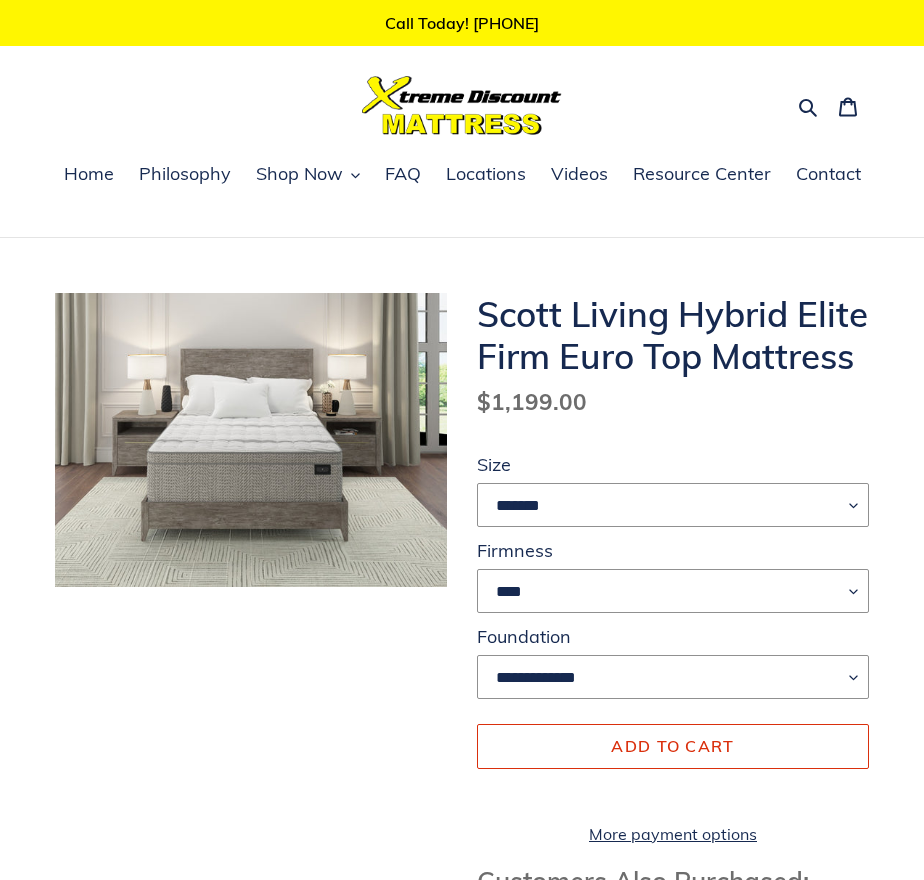 scroll, scrollTop: 0, scrollLeft: 0, axis: both 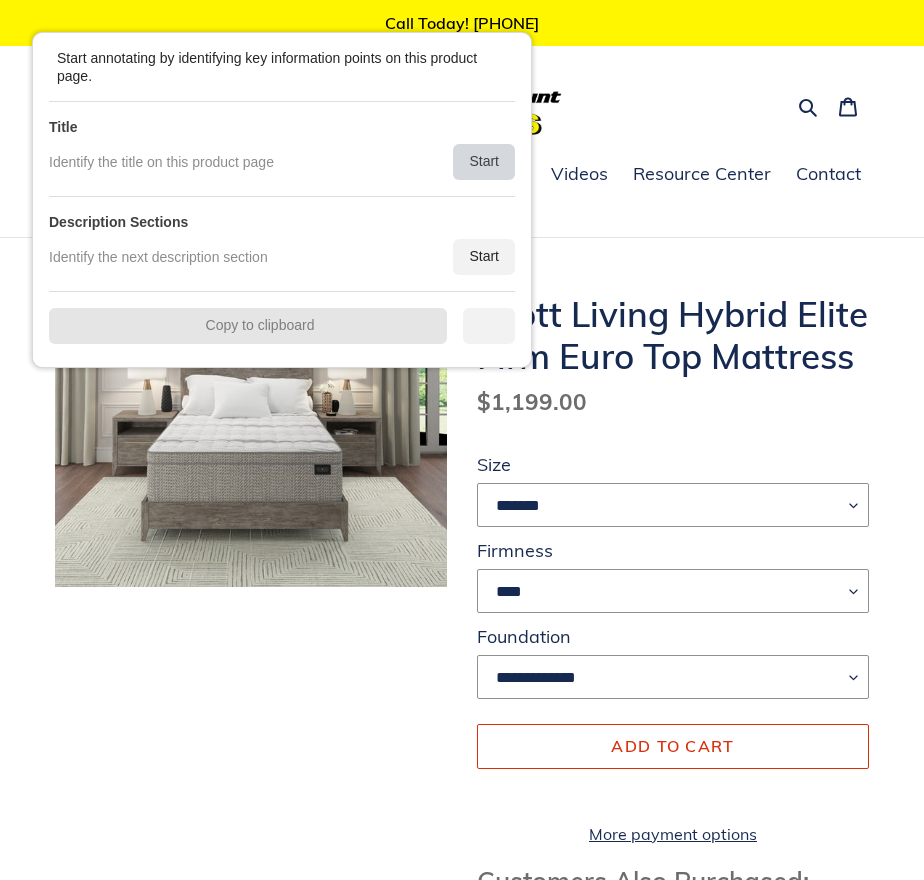 click on "Start" at bounding box center (484, 162) 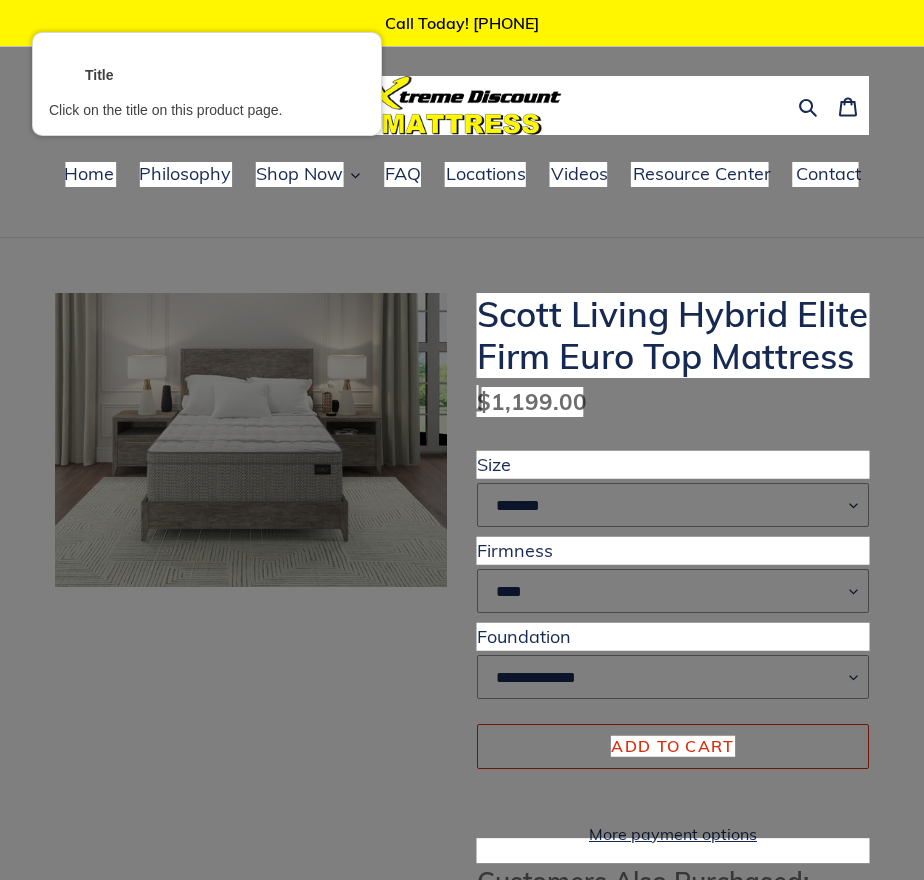 click at bounding box center [673, 336] 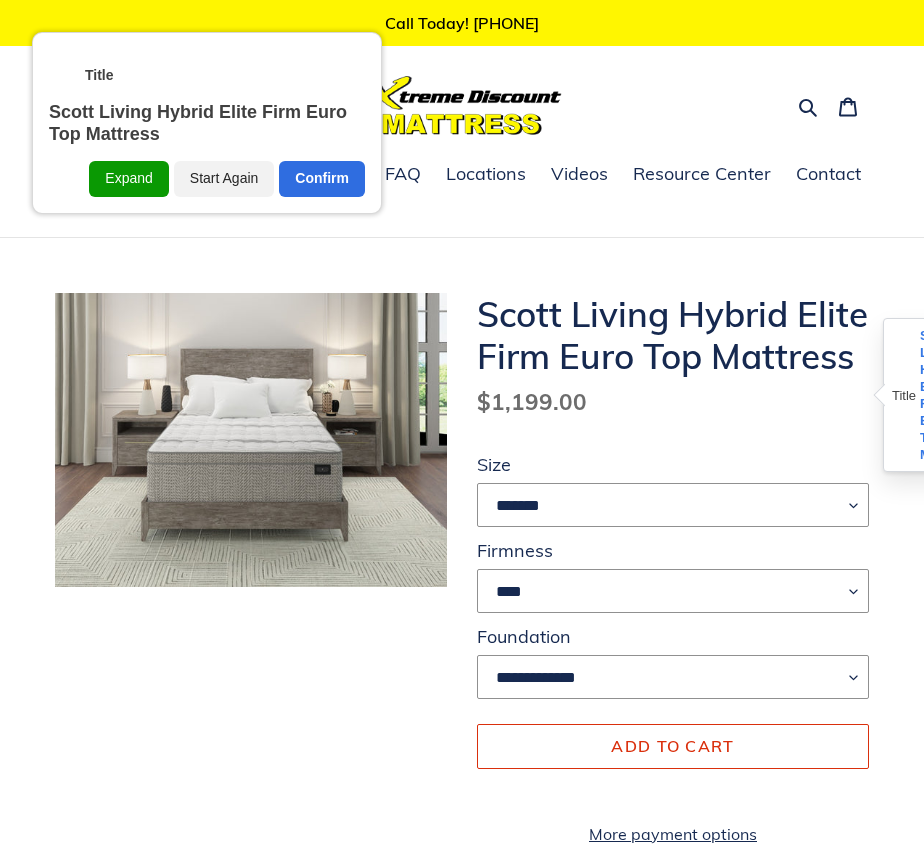 click on "Confirm" at bounding box center [322, 179] 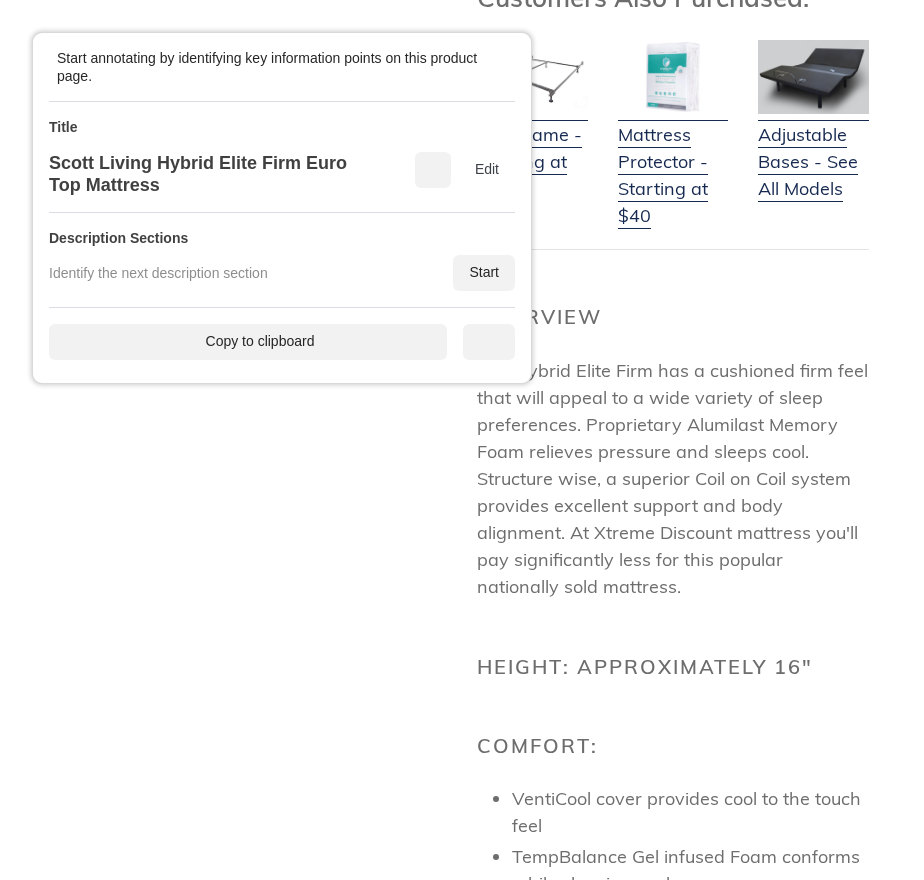 scroll, scrollTop: 958, scrollLeft: 0, axis: vertical 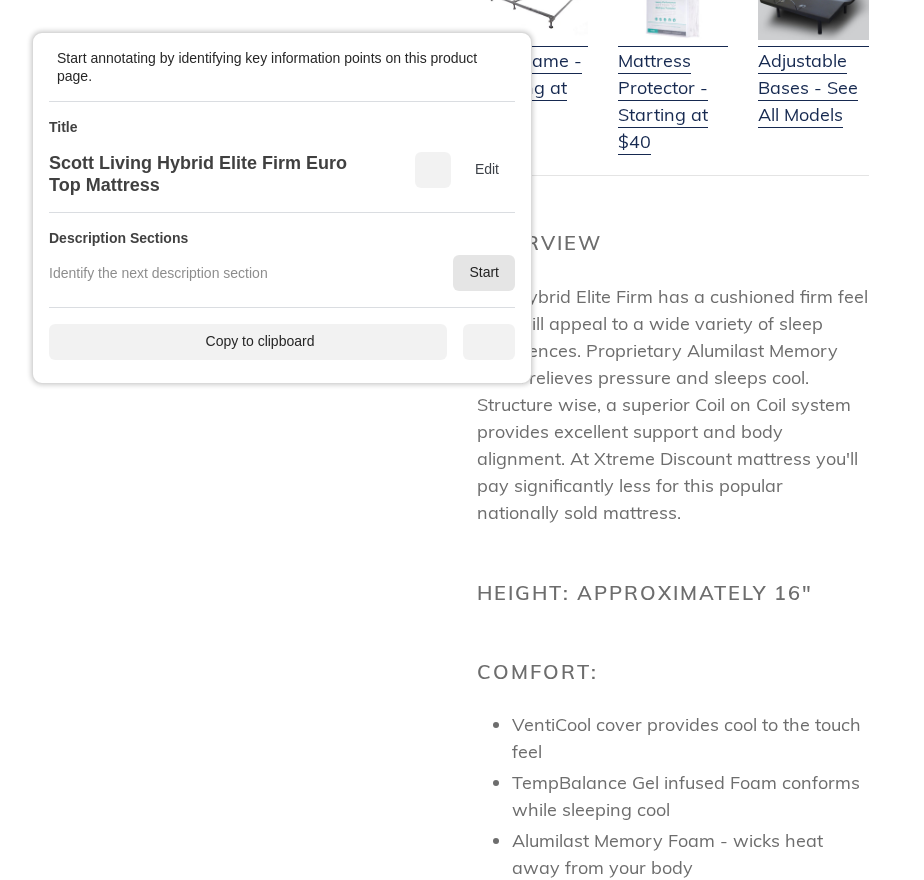 click on "Start" at bounding box center [484, 273] 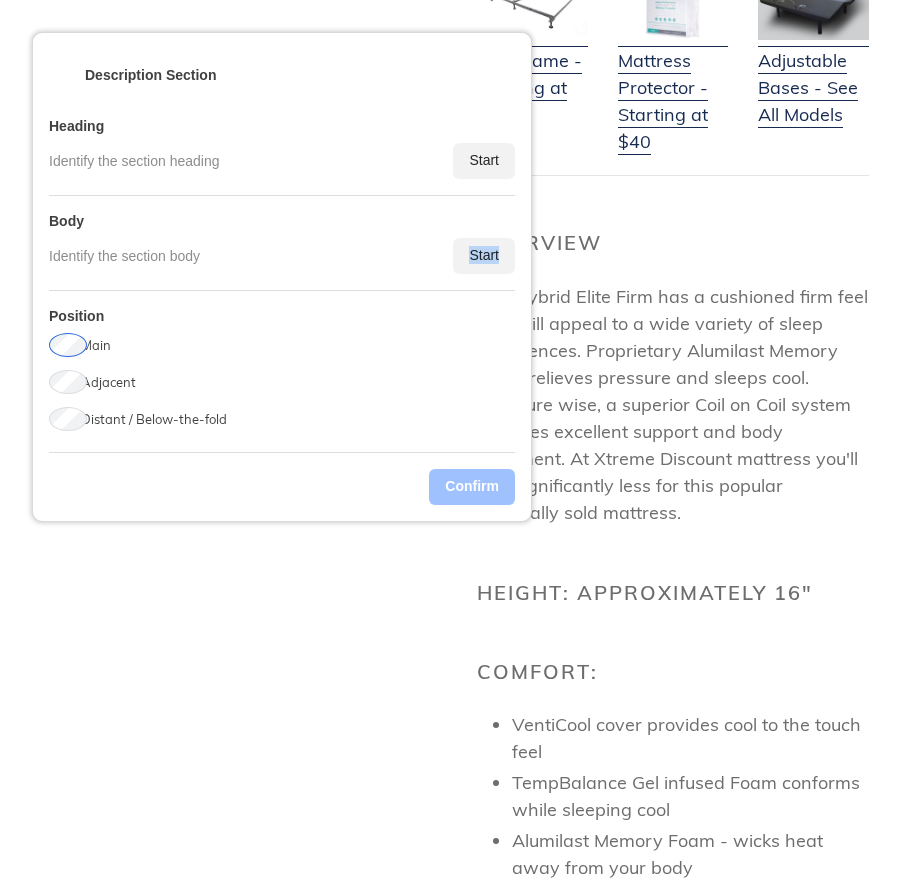 click on "Start" at bounding box center (484, 256) 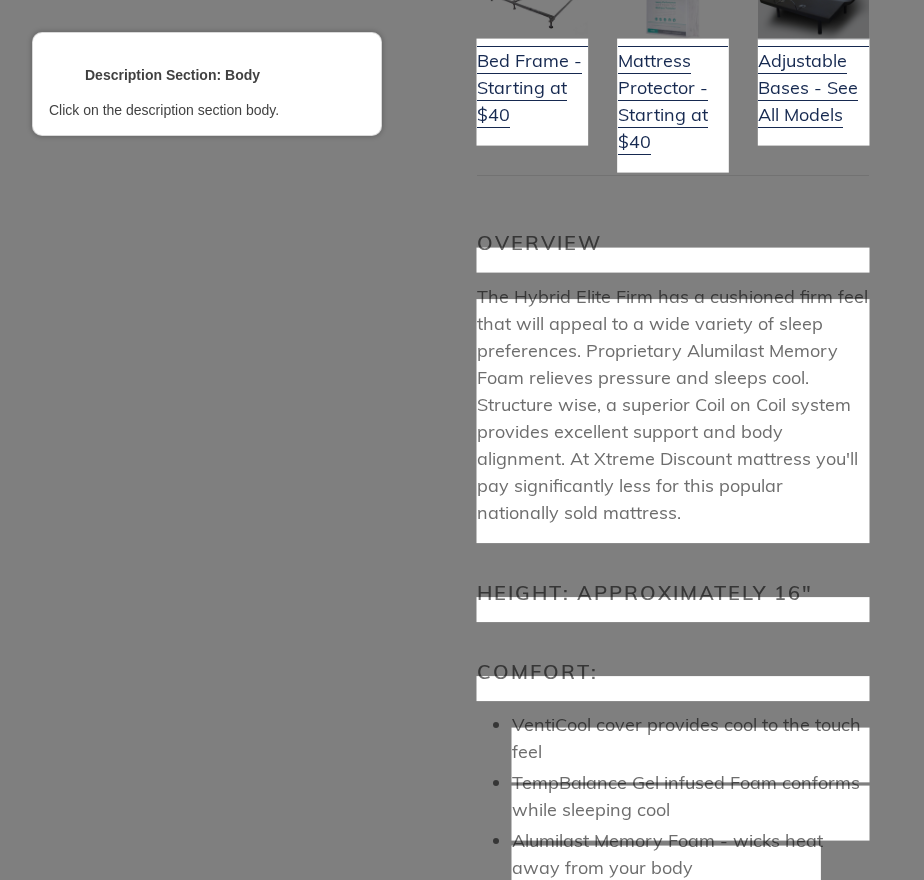 click at bounding box center (673, 421) 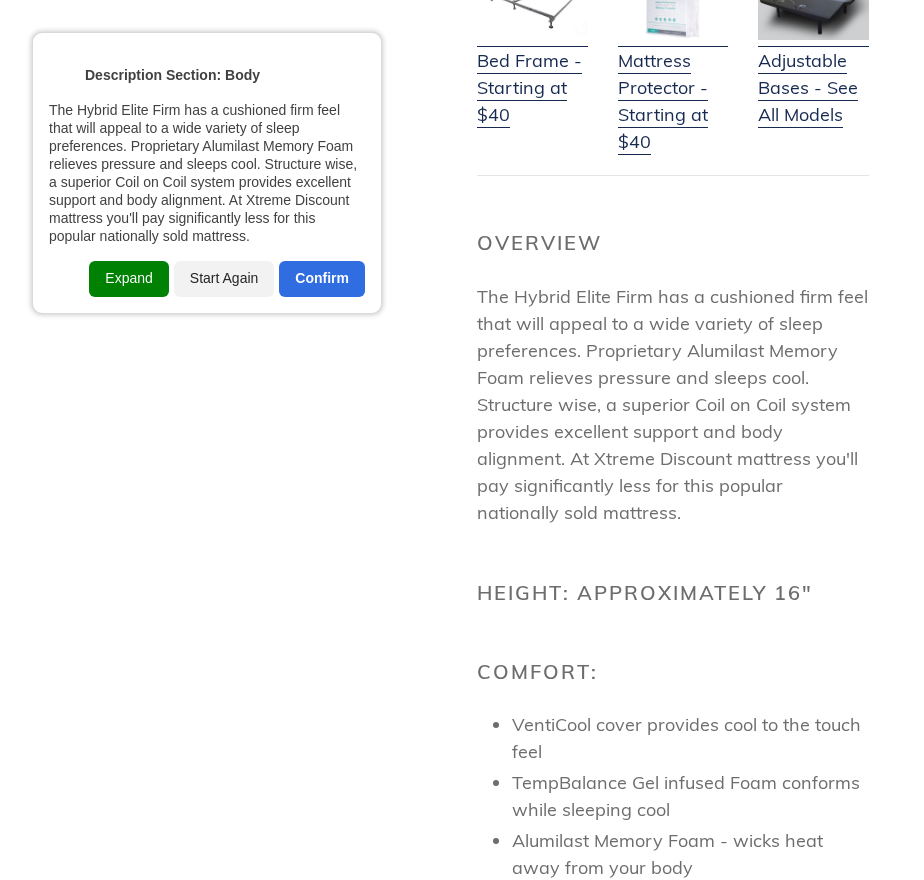 click on "Expand" at bounding box center (128, 279) 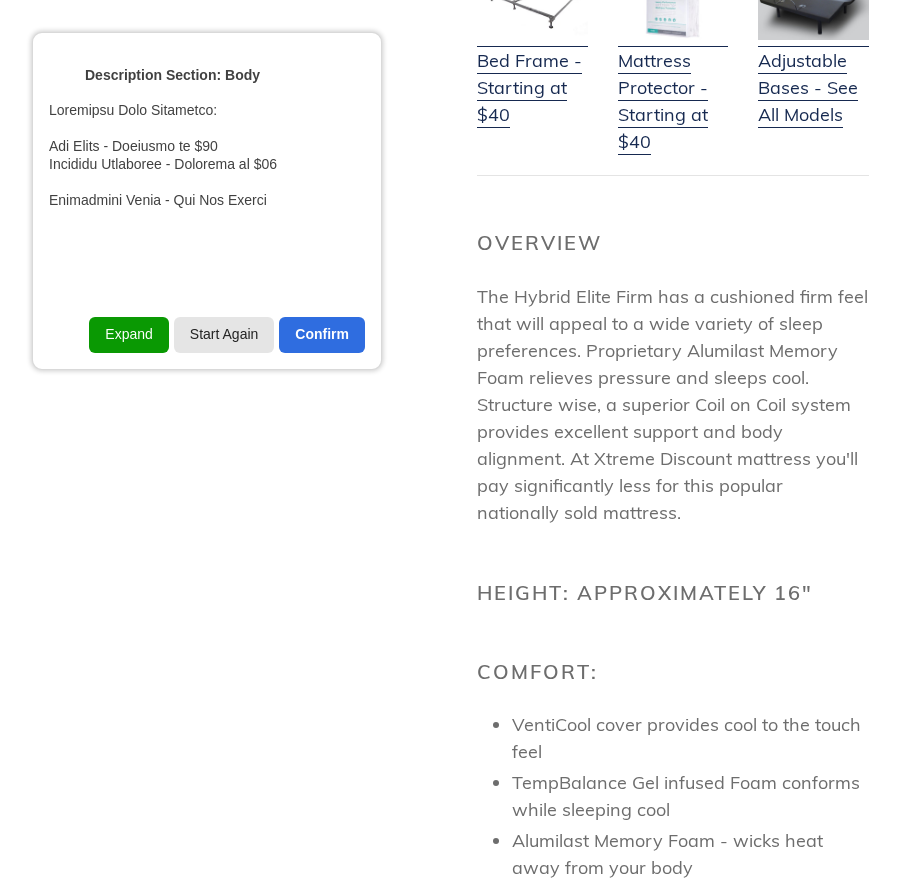 click on "Start Again" at bounding box center (224, 335) 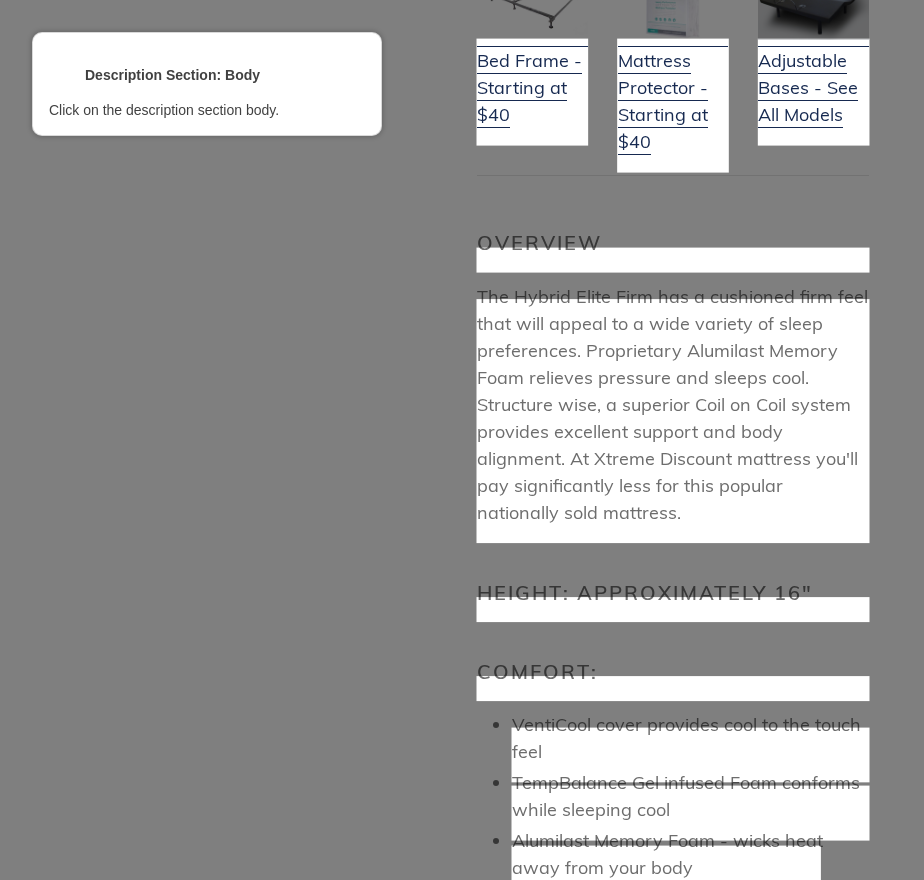 click at bounding box center (673, 421) 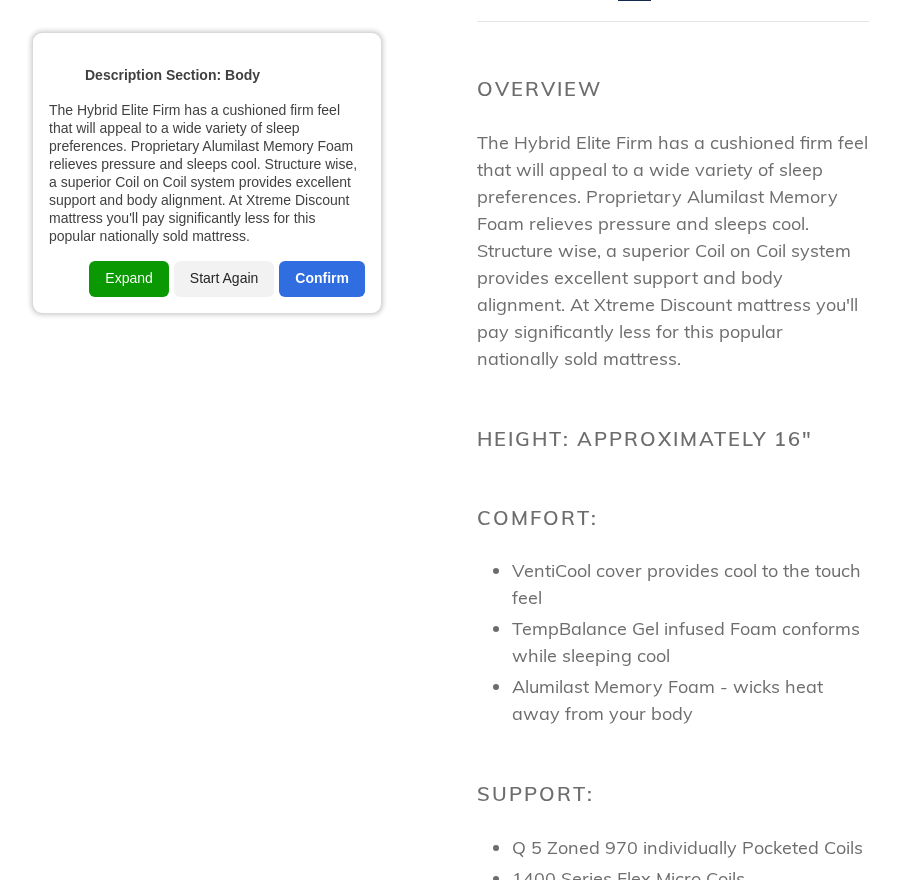scroll, scrollTop: 1042, scrollLeft: 0, axis: vertical 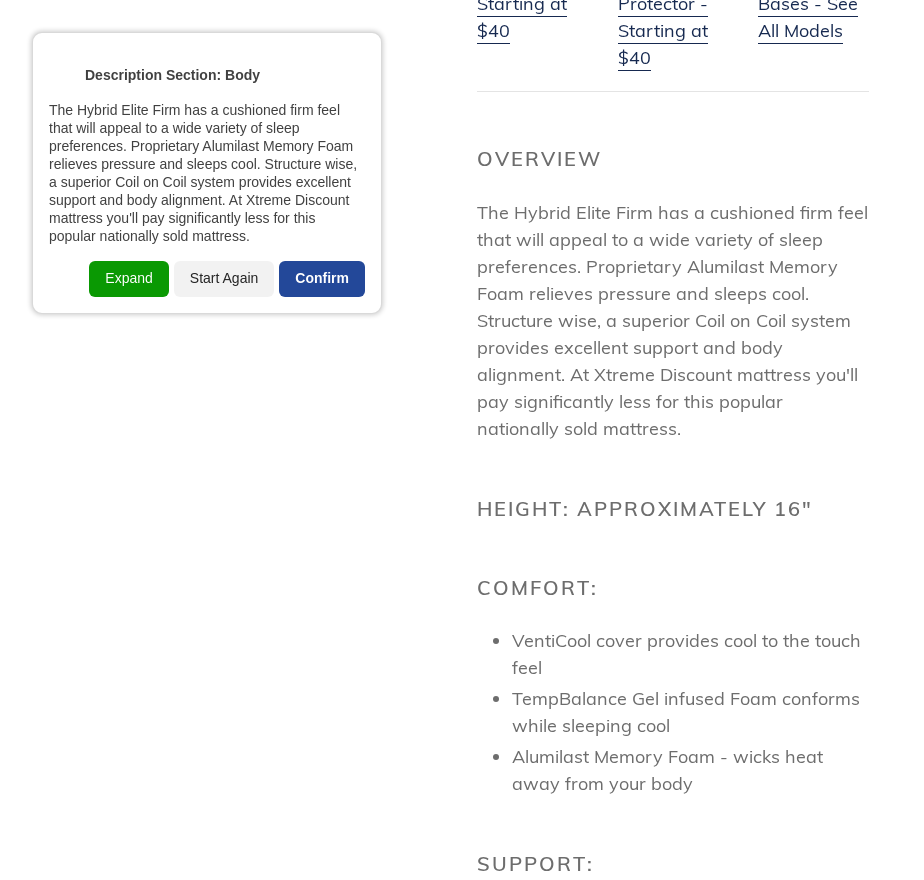 click on "Confirm" at bounding box center (322, 279) 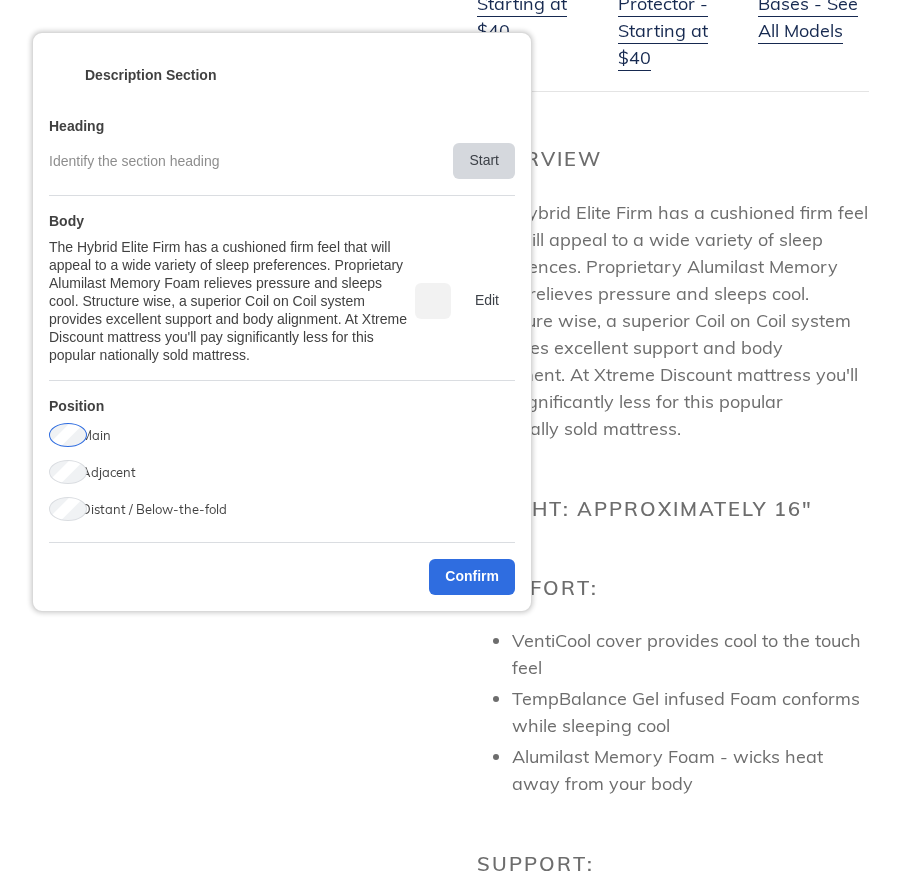 click on "Start" at bounding box center (484, 161) 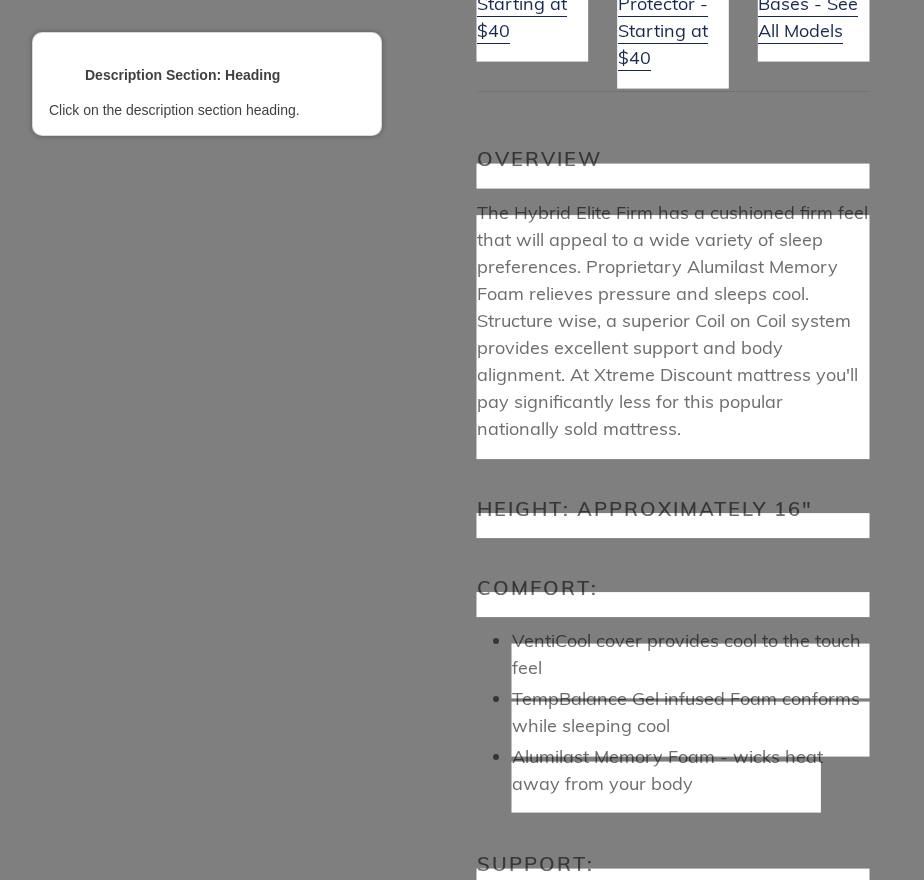 click at bounding box center [673, 176] 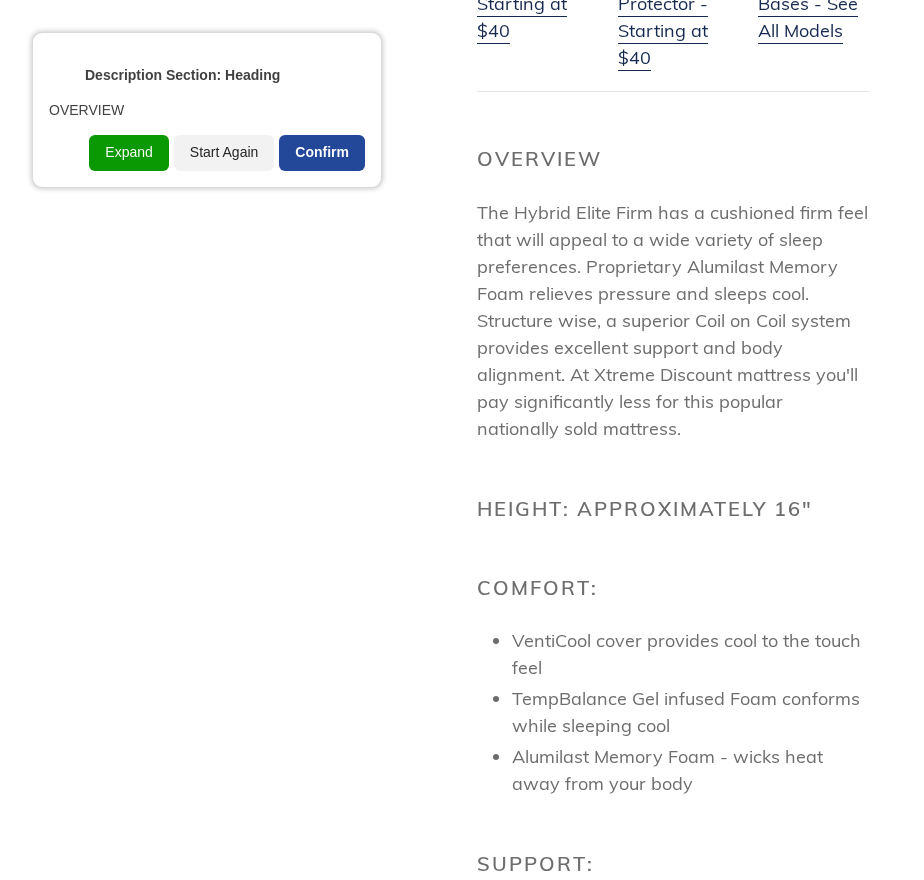 click on "Confirm" at bounding box center (322, 153) 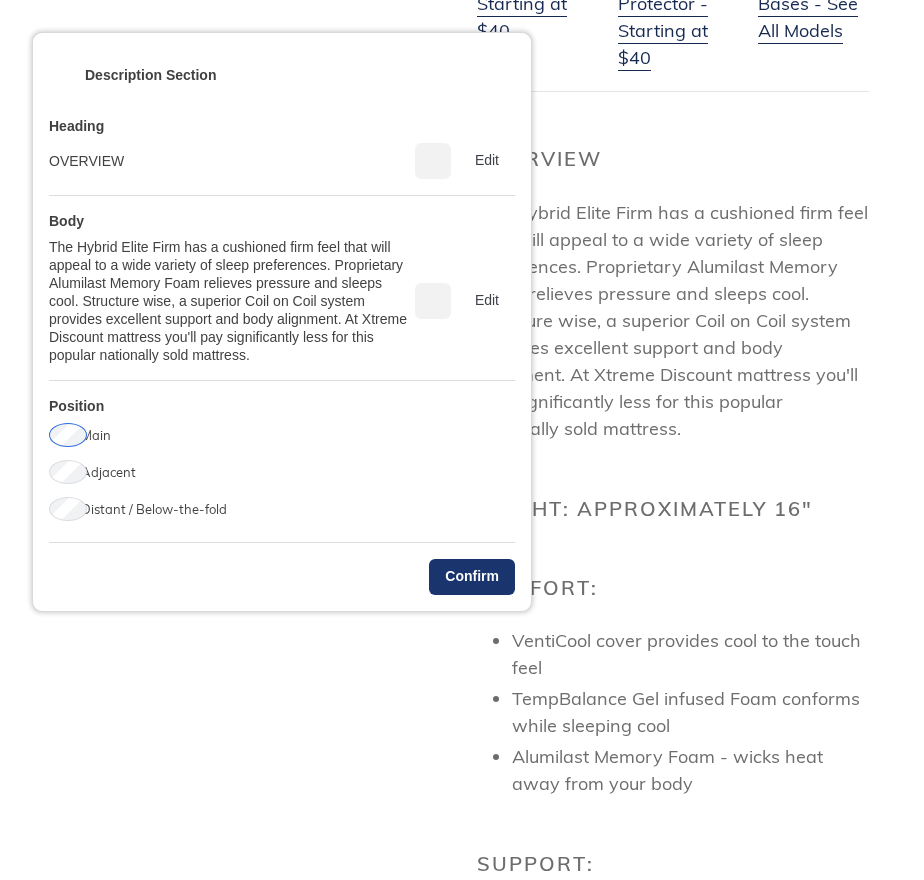 click on "Confirm" at bounding box center [472, 577] 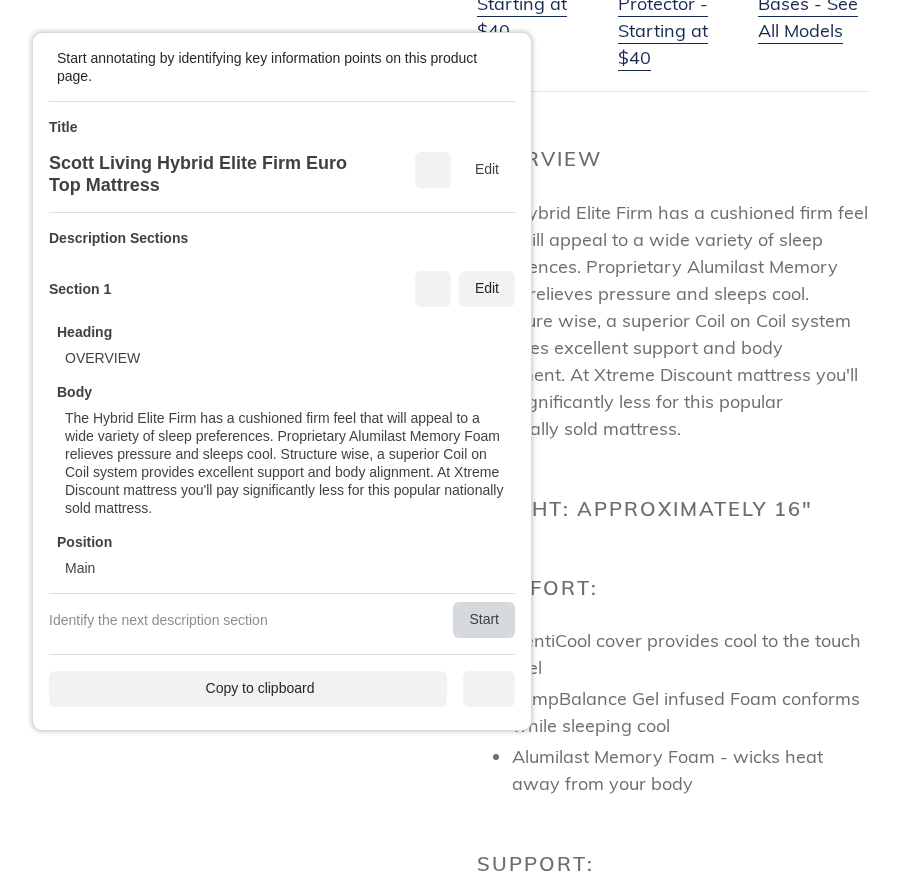 click on "Start" at bounding box center [484, 620] 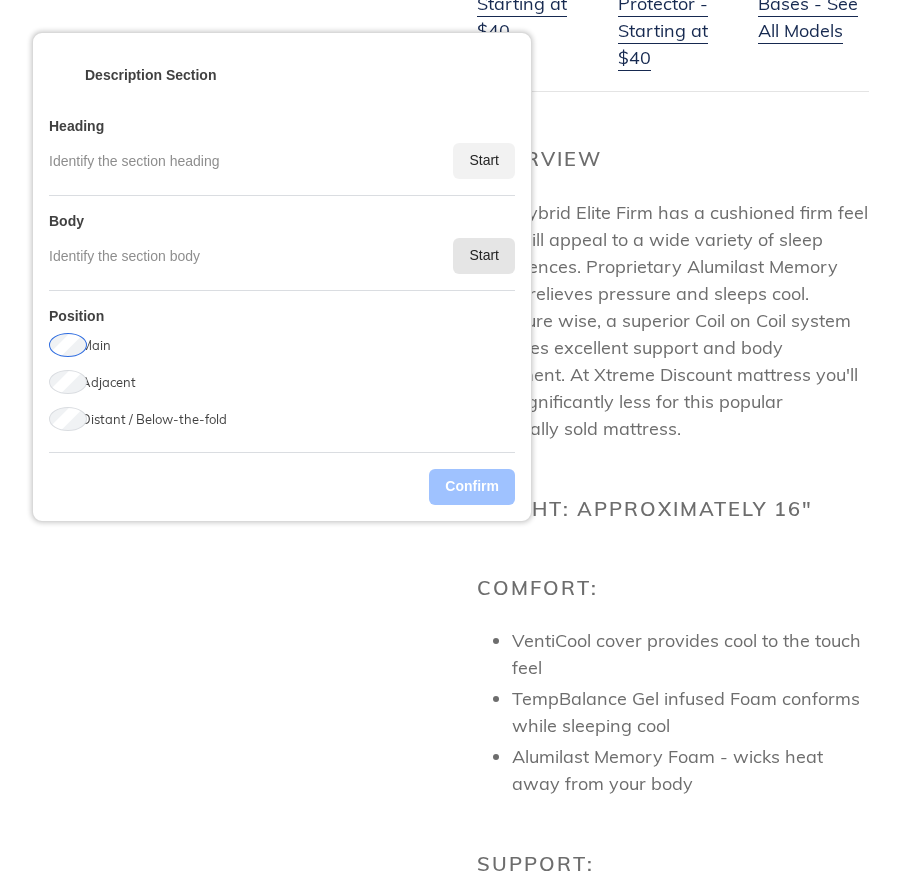 click on "Start" at bounding box center [484, 256] 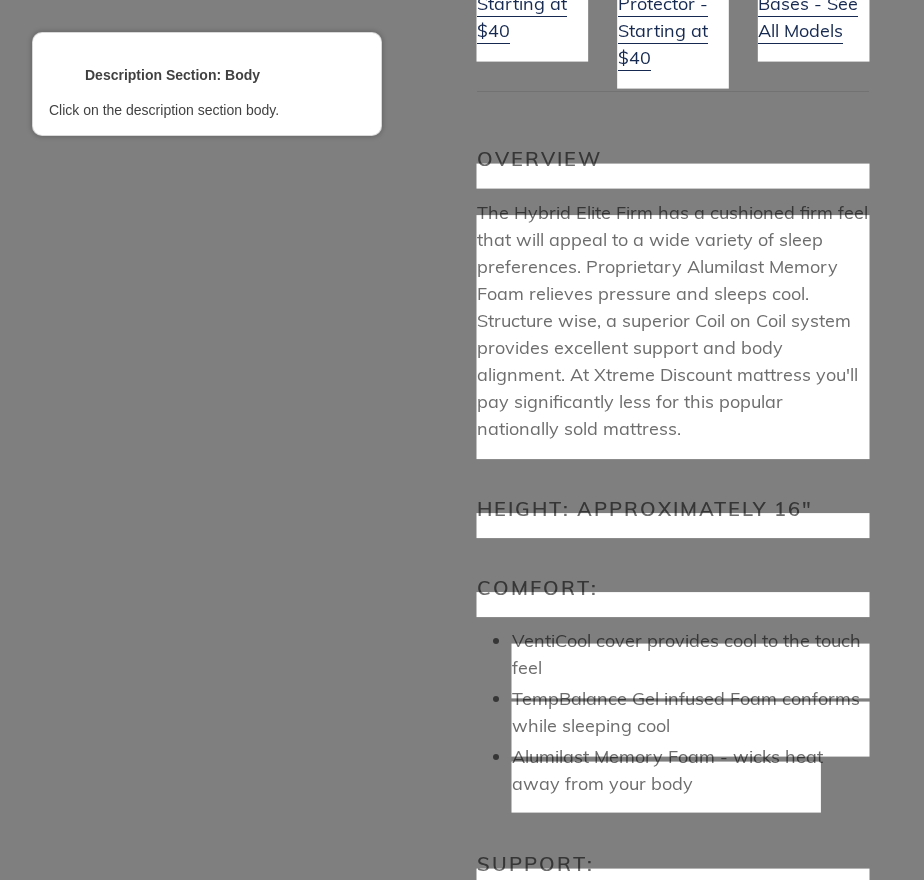 click at bounding box center [673, 526] 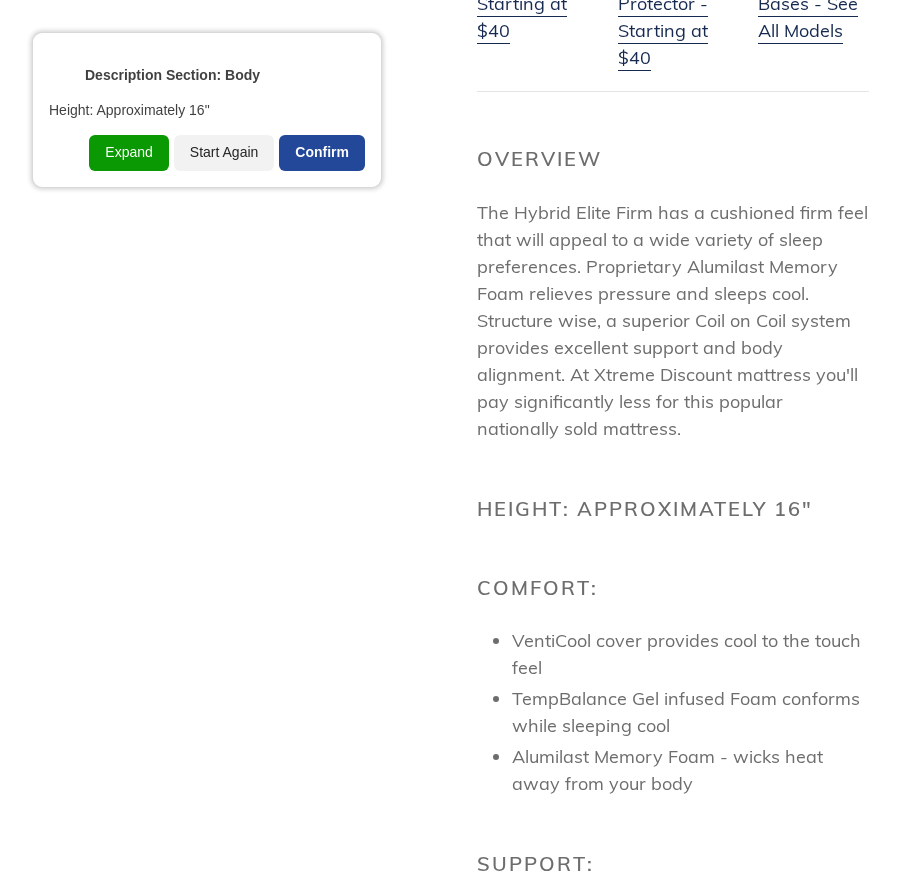 click on "Confirm" at bounding box center [322, 153] 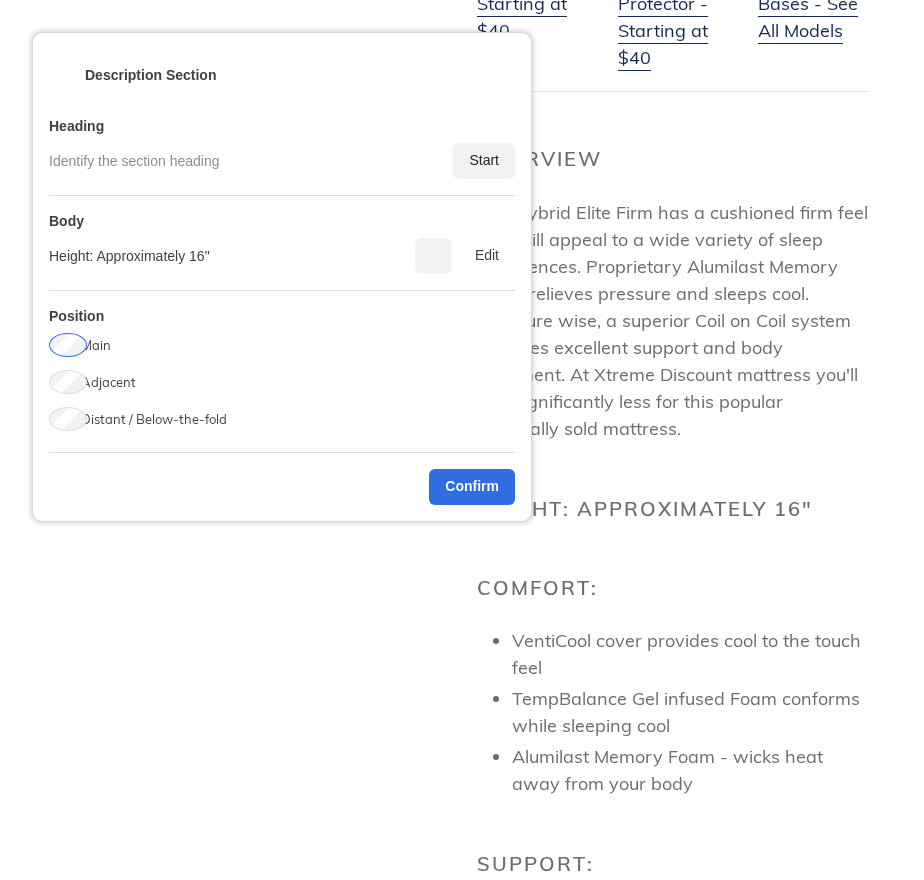 click on "Adjacent" at bounding box center [108, 382] 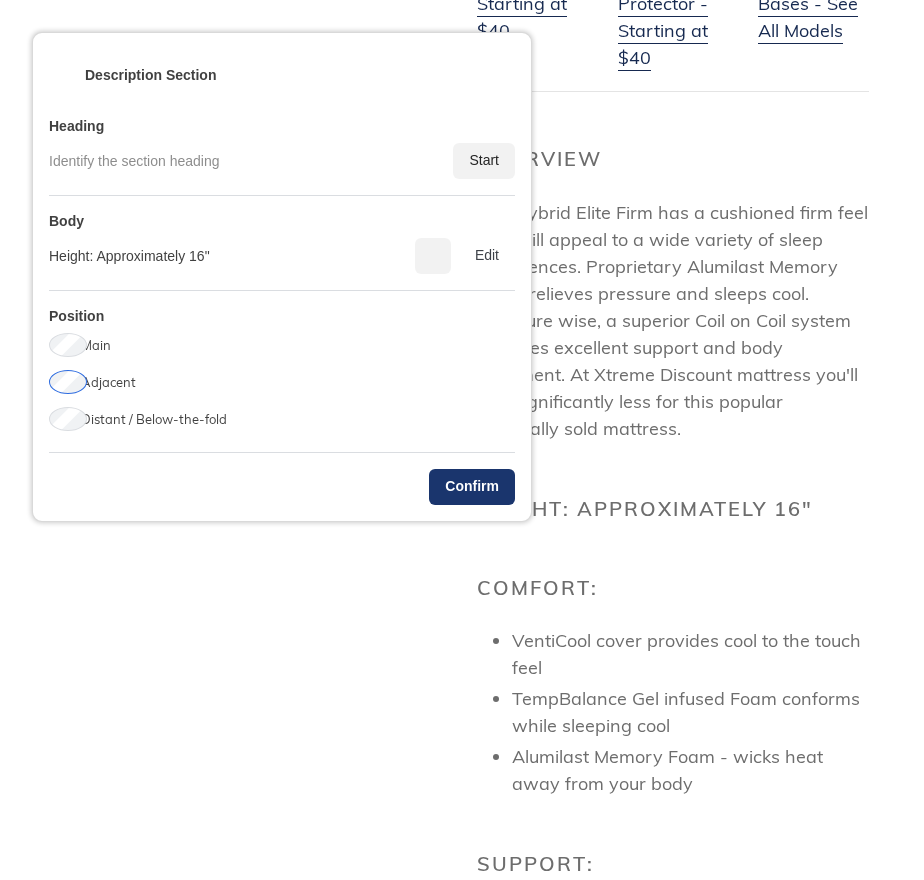 click on "Confirm" at bounding box center [472, 487] 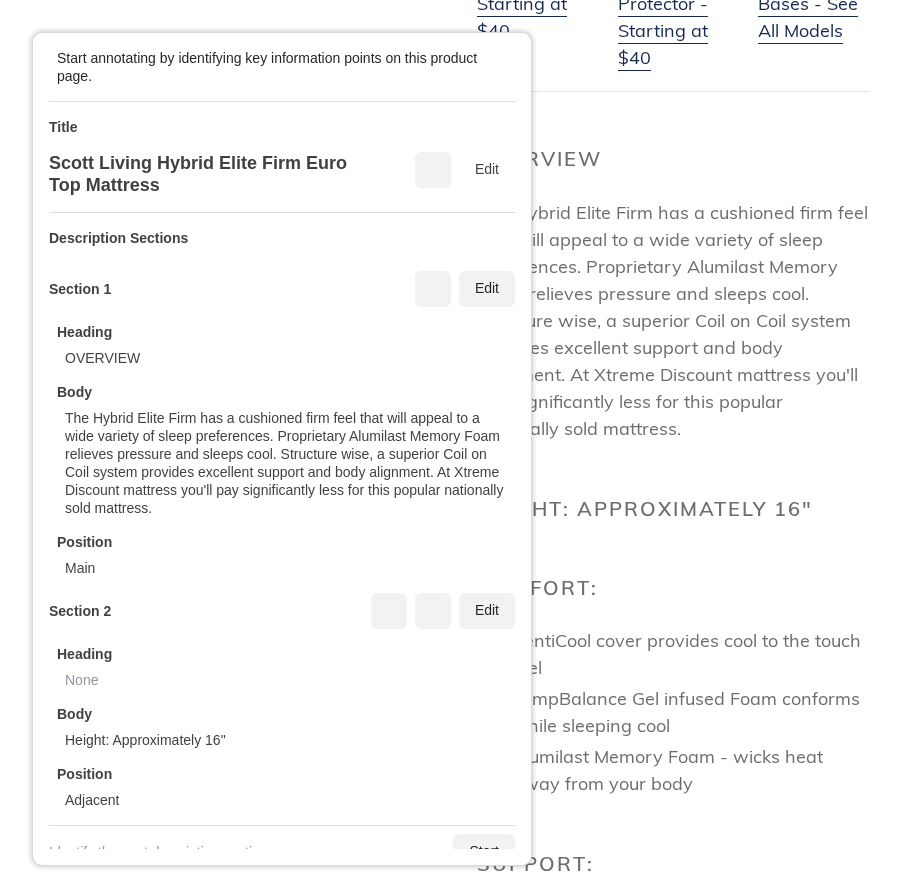 scroll, scrollTop: 94, scrollLeft: 0, axis: vertical 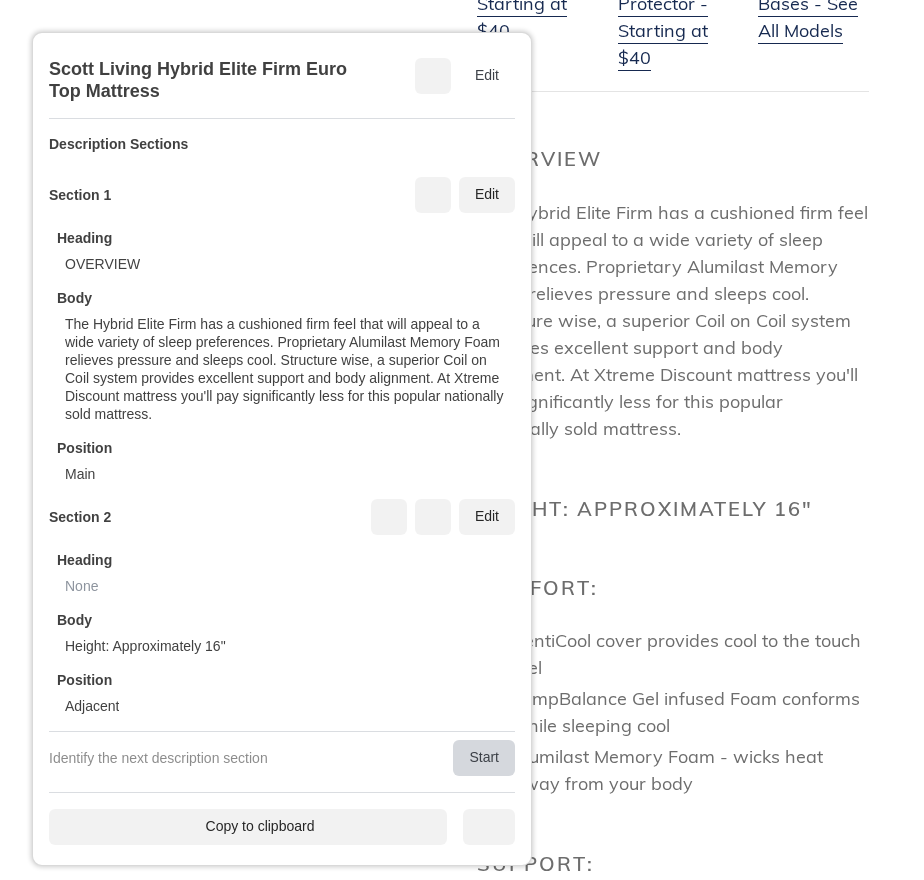 click on "Start" at bounding box center [484, 758] 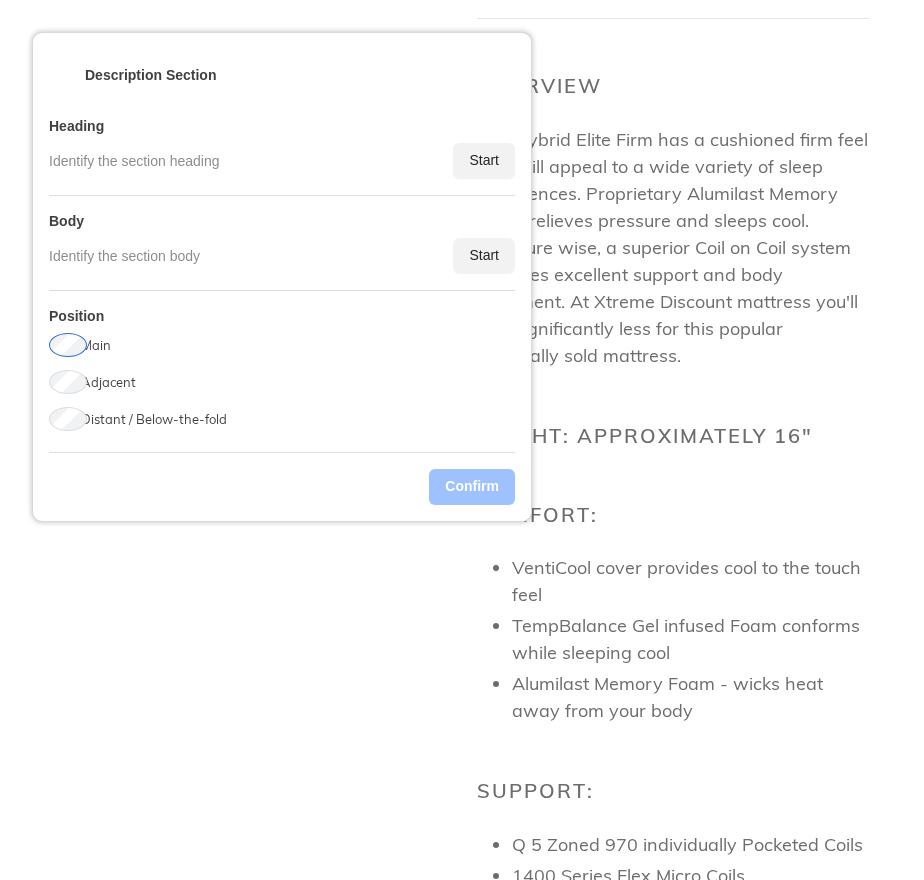 scroll, scrollTop: 1208, scrollLeft: 0, axis: vertical 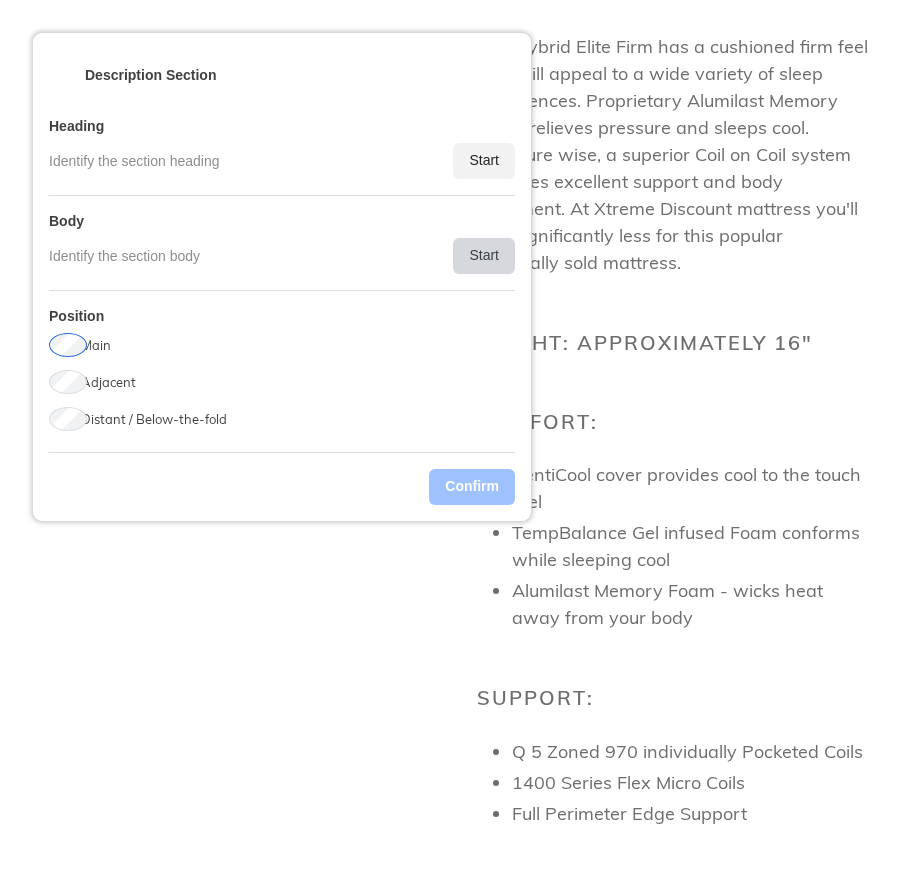 click on "Start" at bounding box center (484, 256) 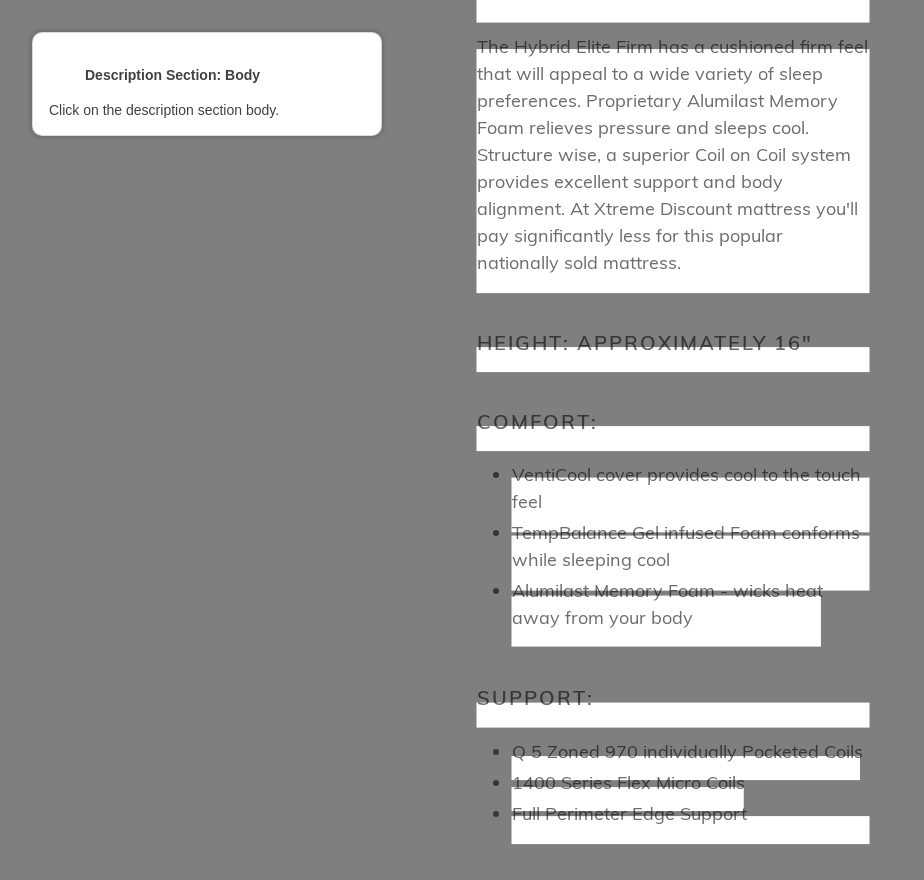 click at bounding box center [690, 505] 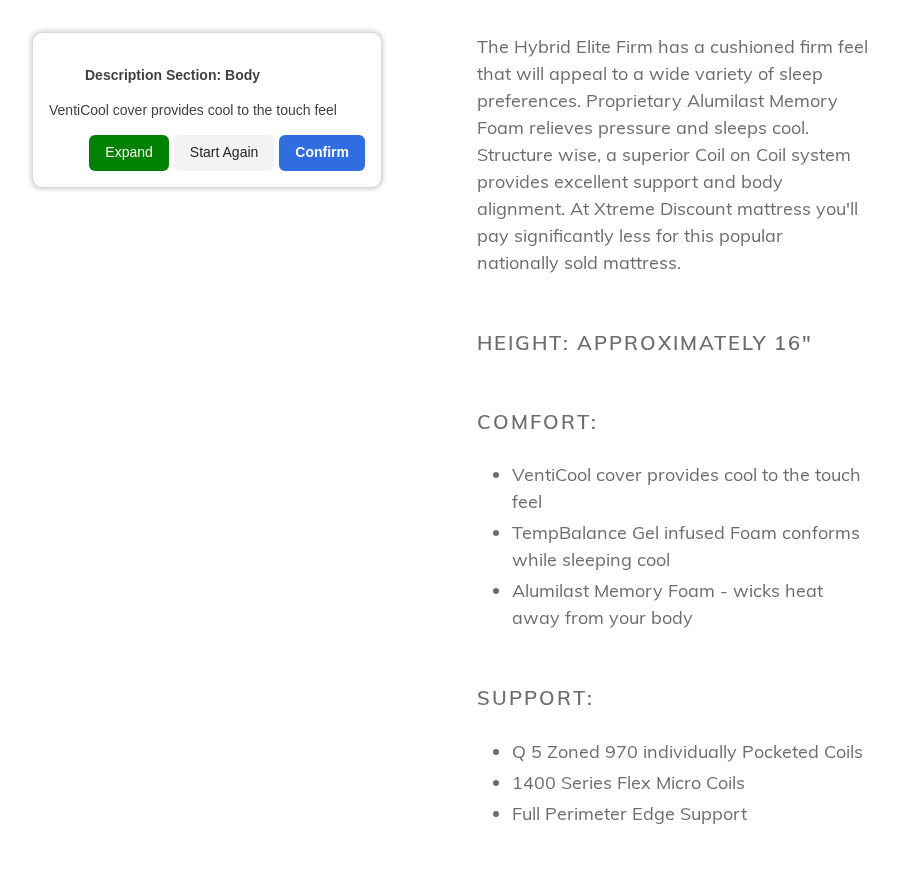 click on "Expand" at bounding box center [128, 153] 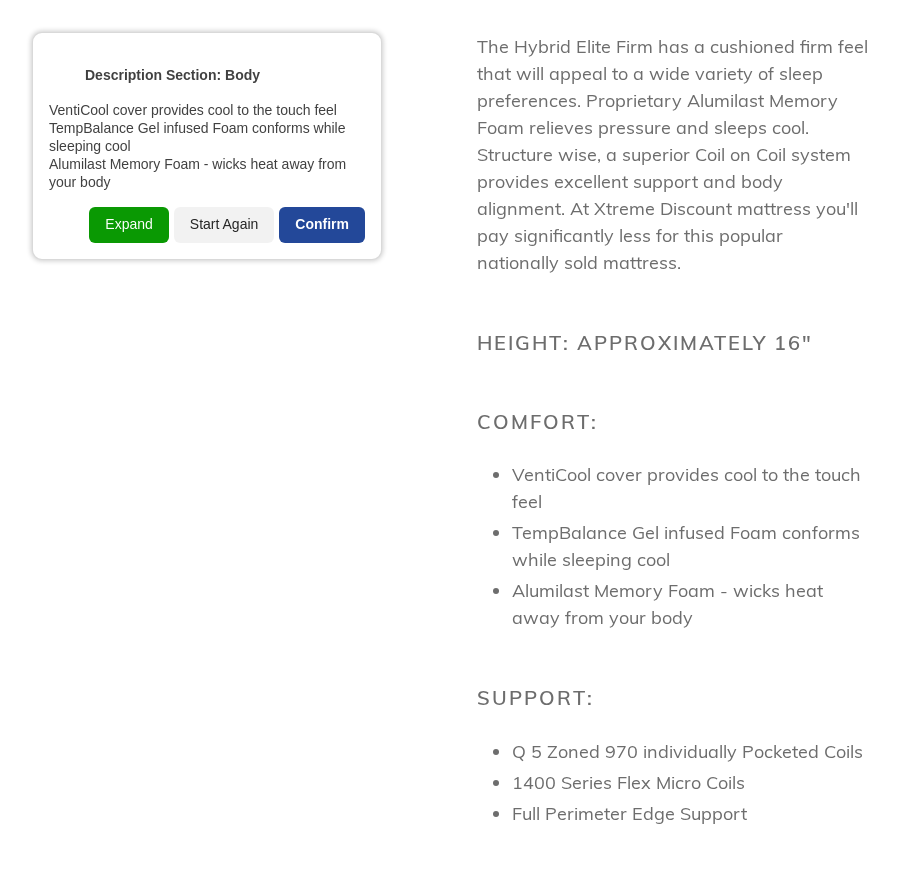 click on "Confirm" at bounding box center [322, 225] 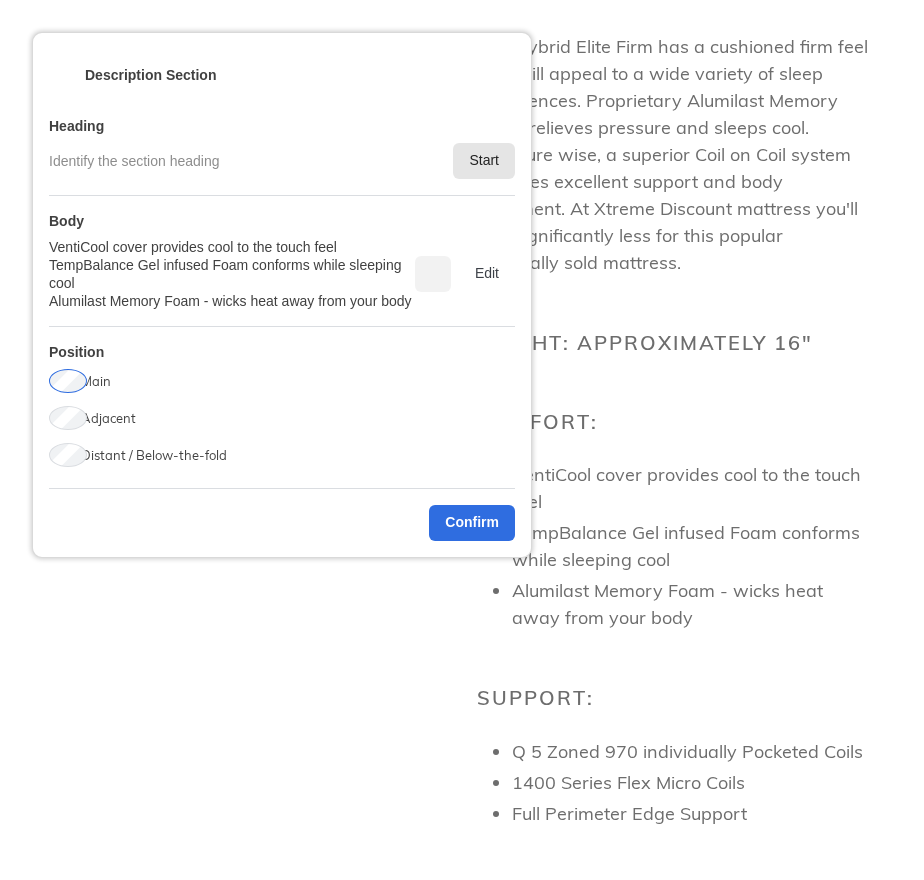 click on "Start" at bounding box center (484, 161) 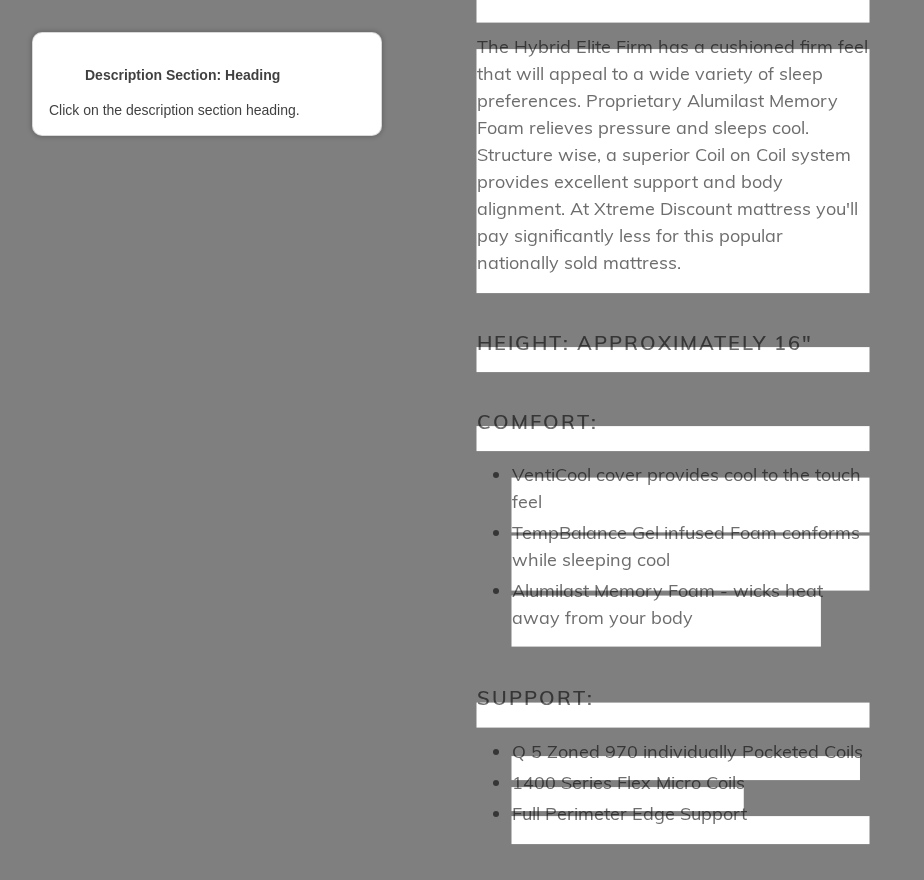 click at bounding box center (673, 439) 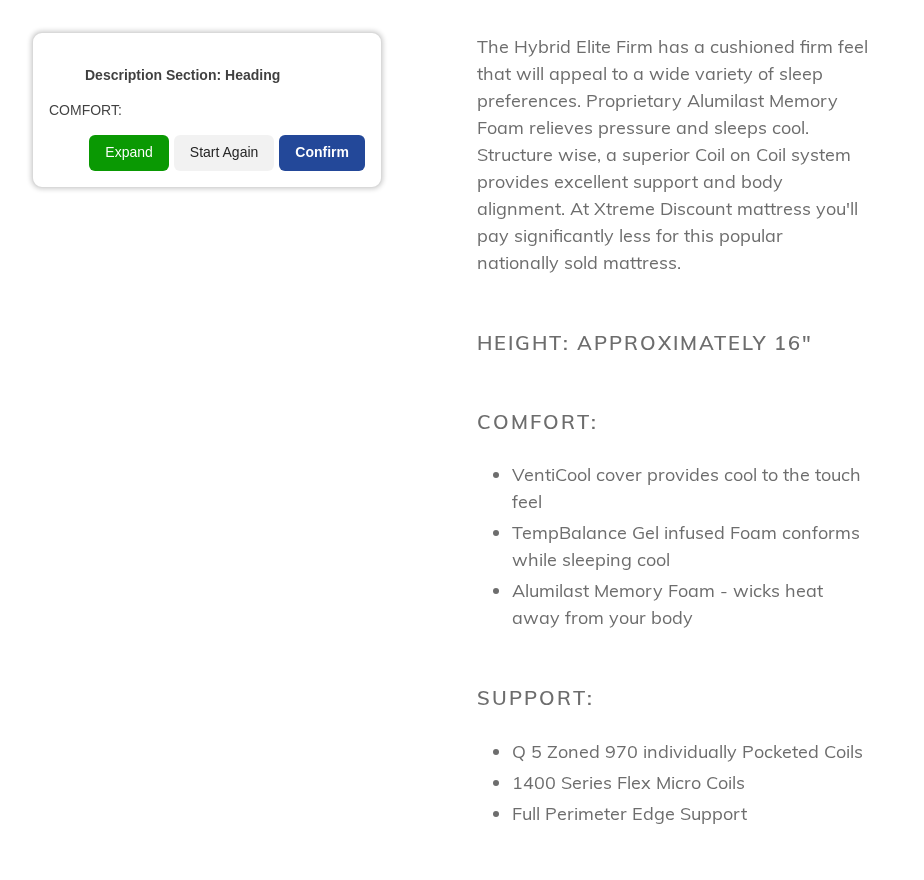 click on "Confirm" at bounding box center [322, 153] 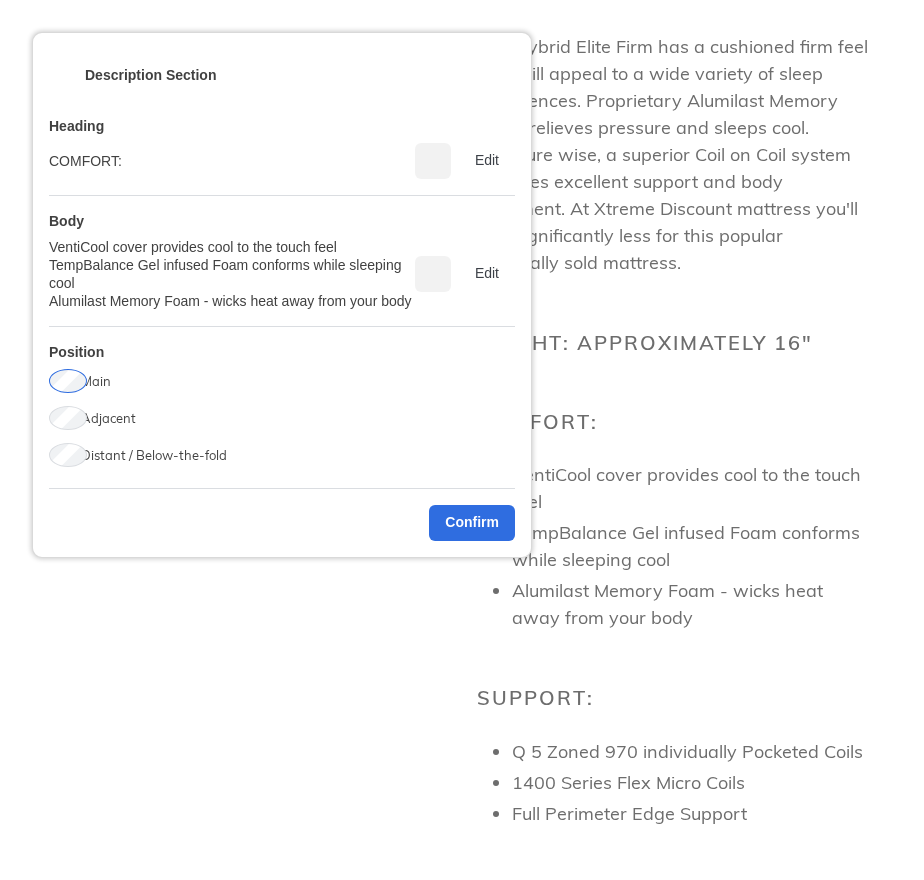 click on "Main Adjacent Distant / Below-the-fold" at bounding box center (142, 424) 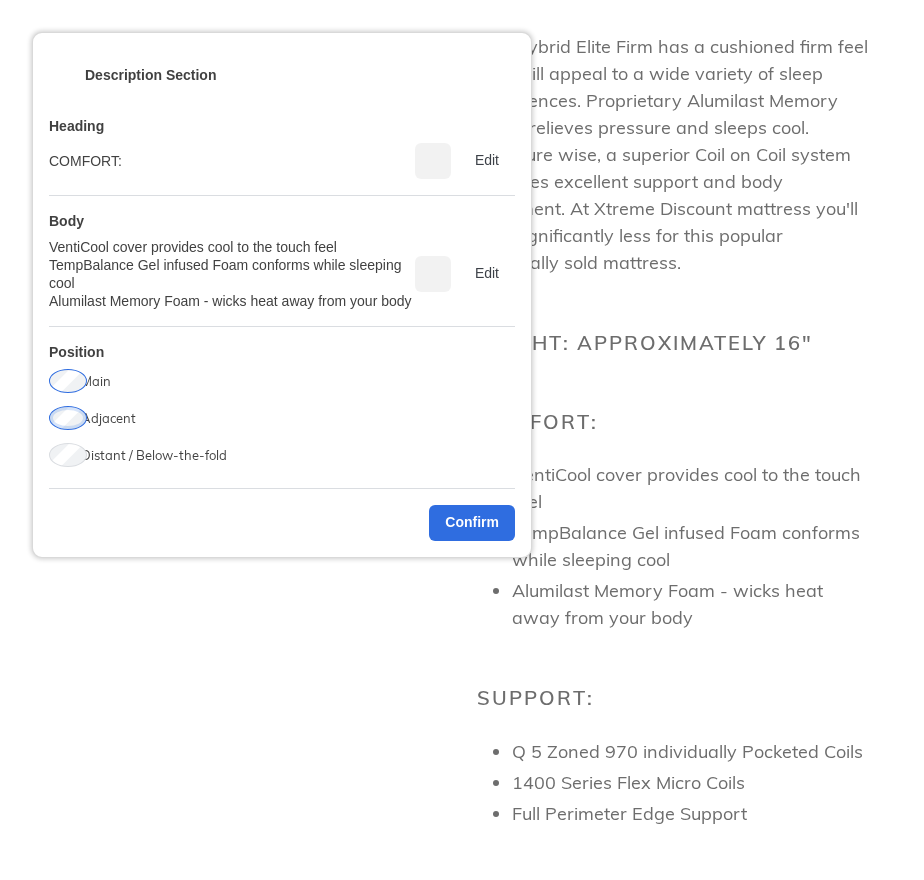 click on "Adjacent" at bounding box center [108, 418] 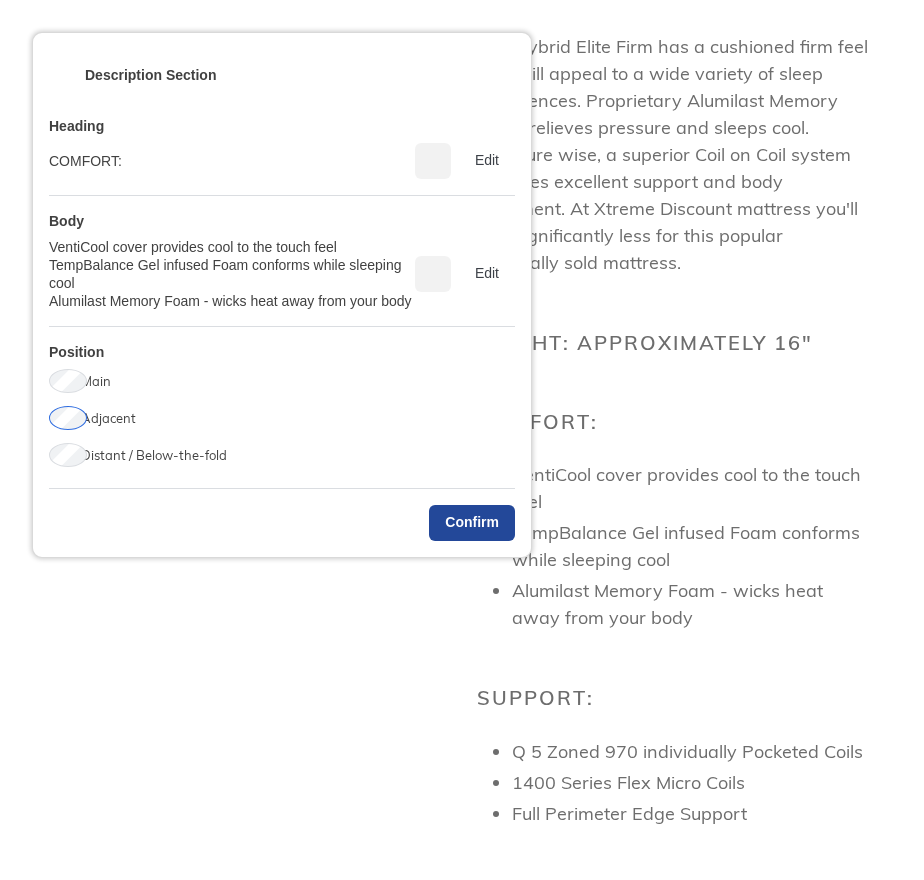 click on "Confirm" at bounding box center (472, 523) 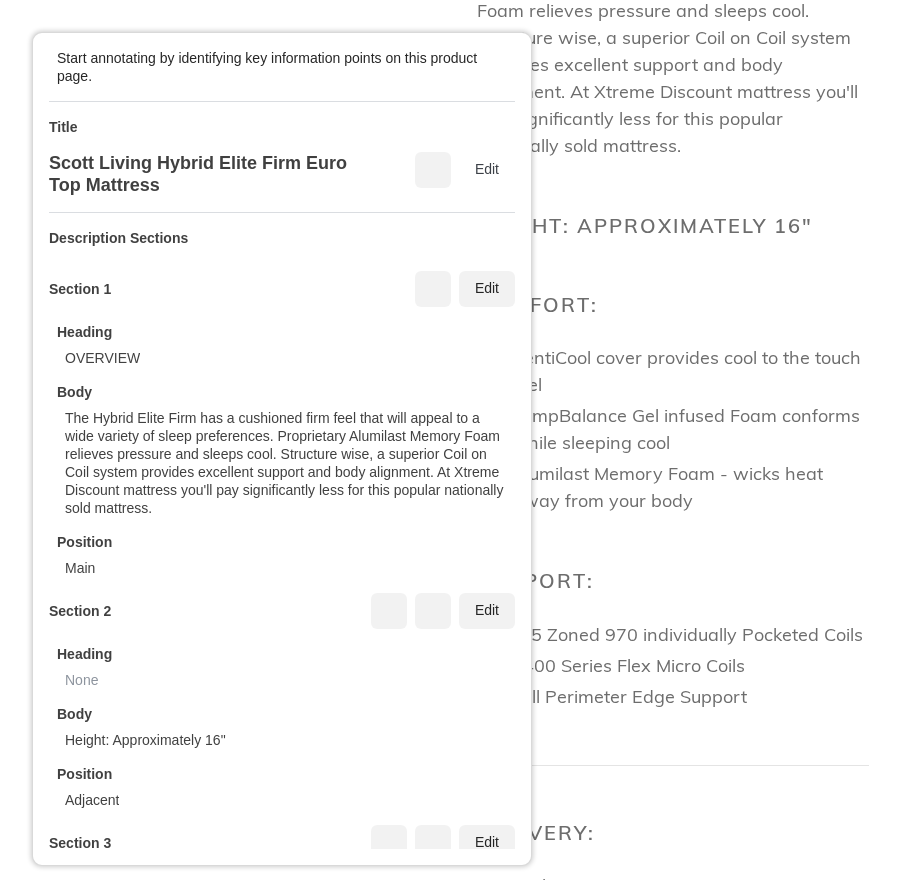 scroll, scrollTop: 1375, scrollLeft: 0, axis: vertical 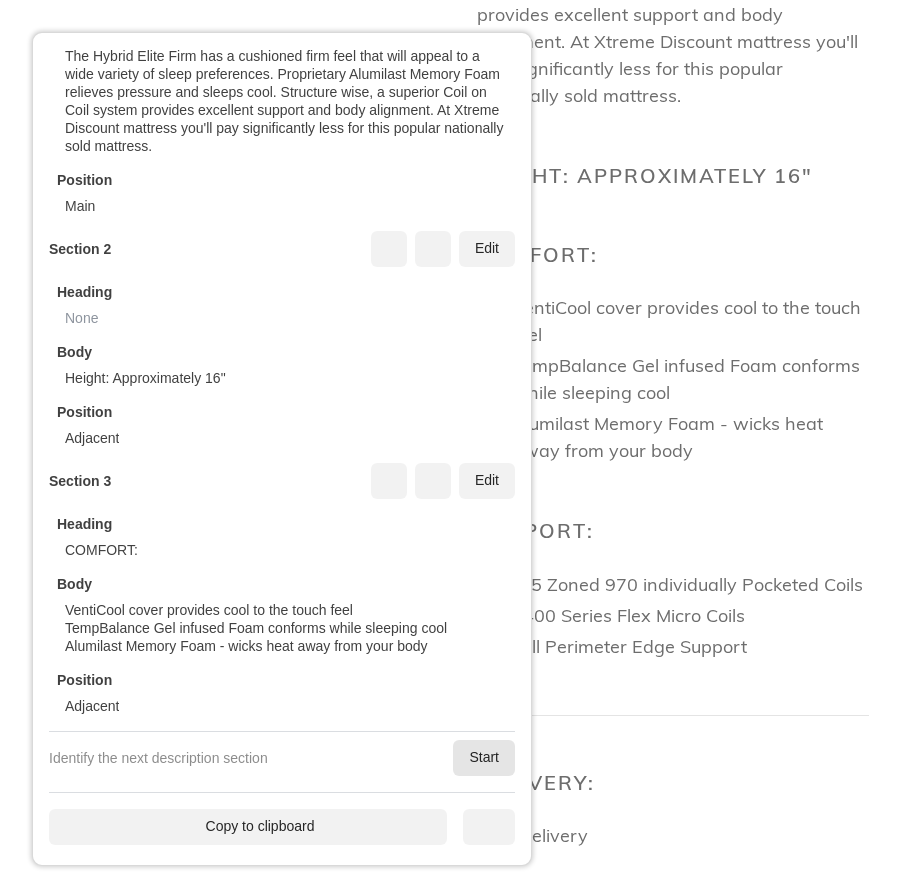 click on "Start" at bounding box center (484, 758) 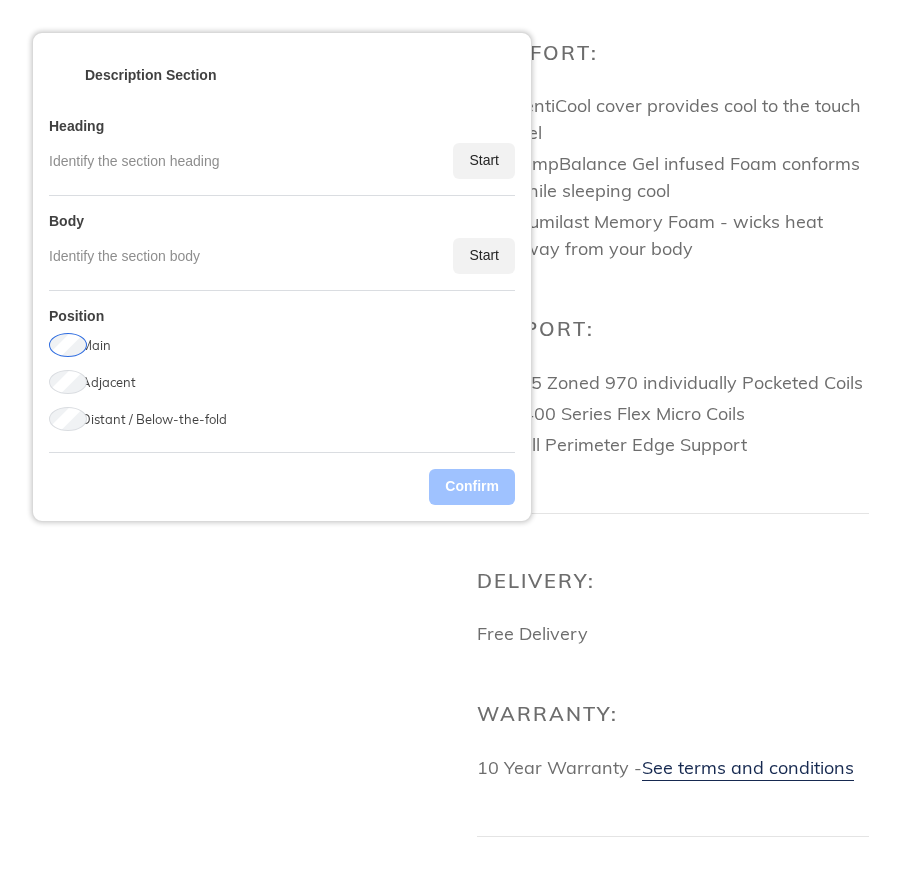 scroll, scrollTop: 1583, scrollLeft: 0, axis: vertical 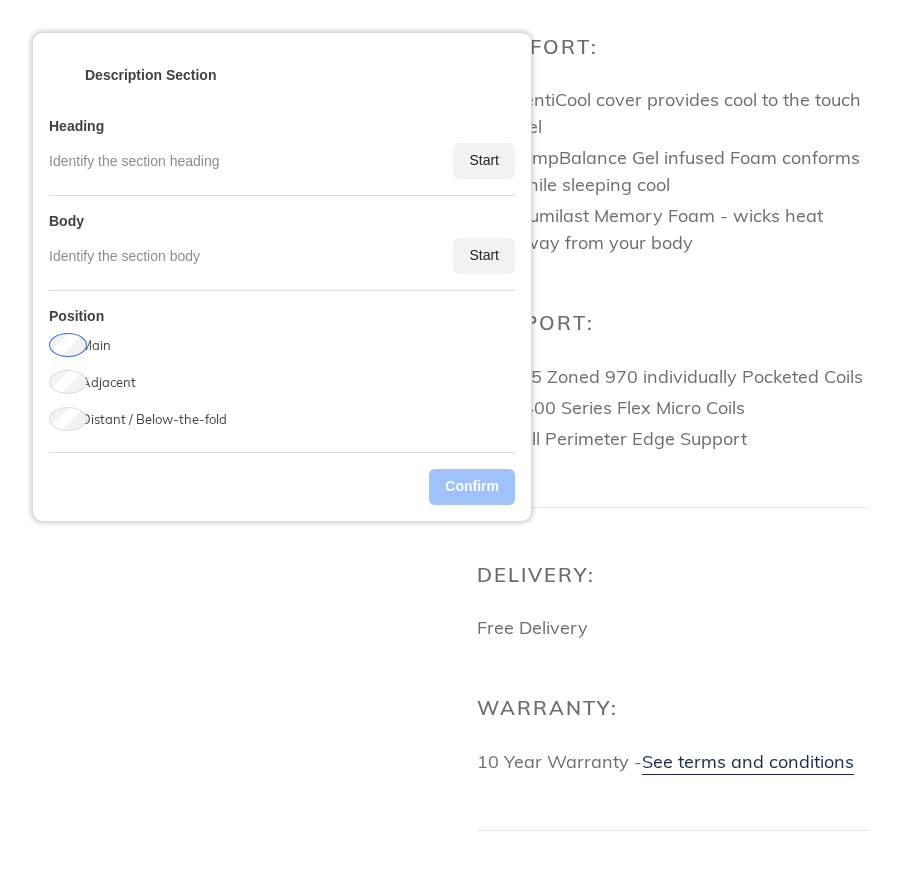 click on "Start" at bounding box center [484, 256] 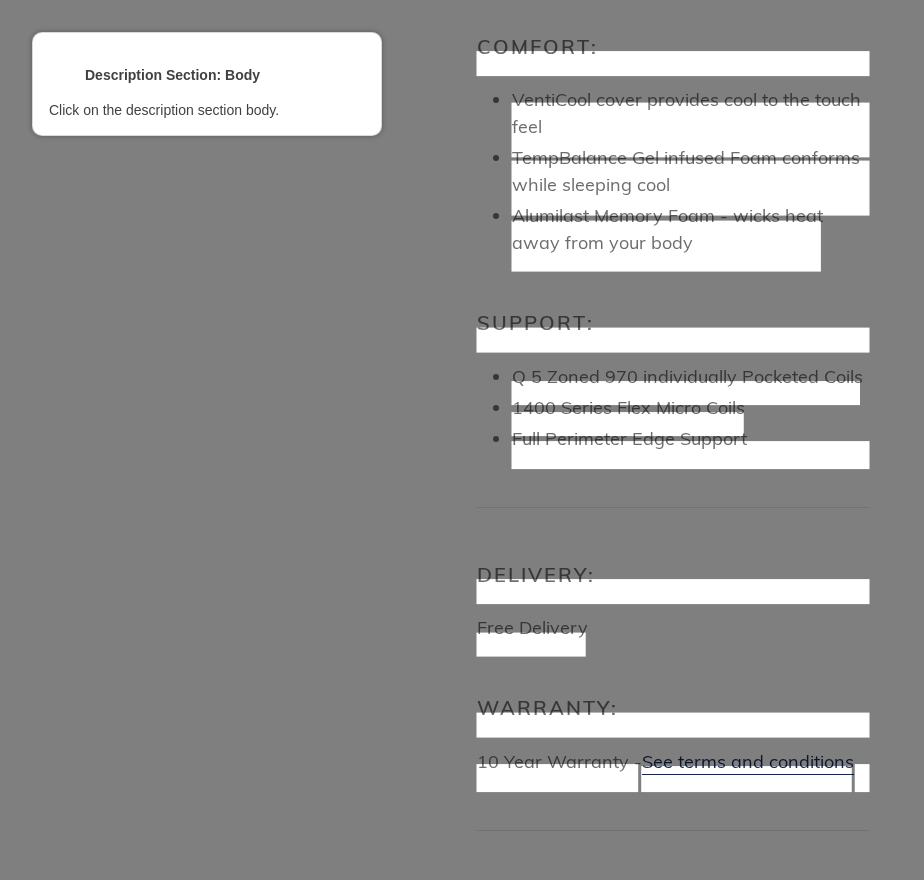 click at bounding box center (685, 393) 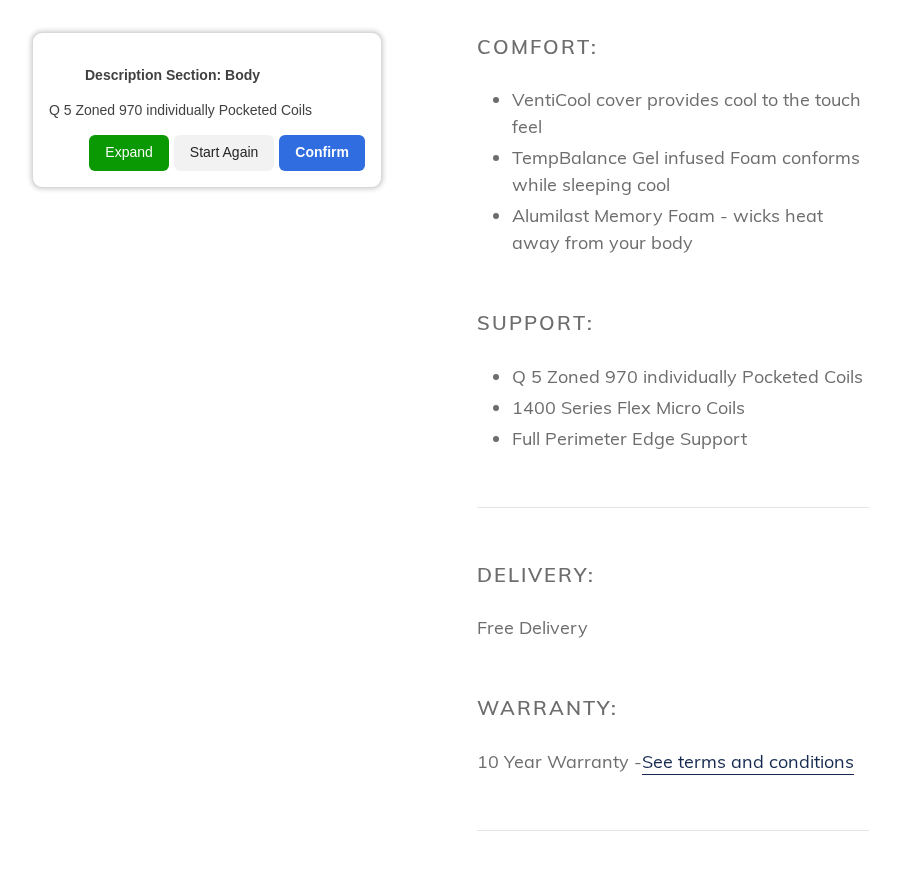 click on "Expand" at bounding box center (128, 153) 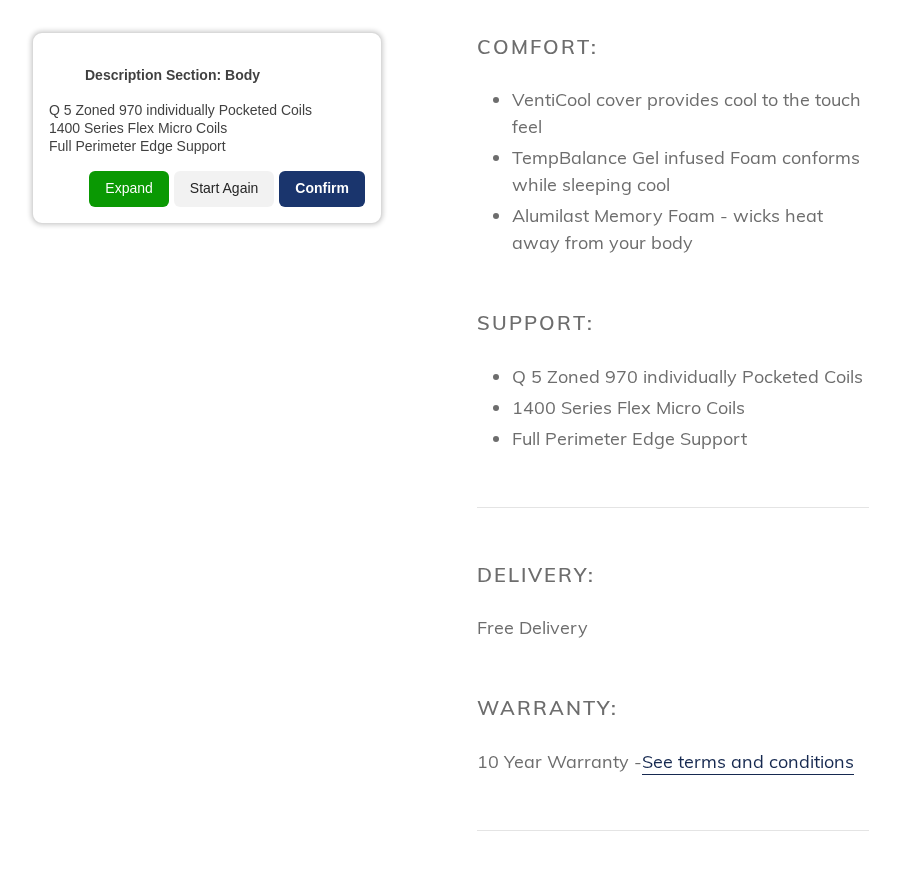 click on "Confirm" at bounding box center [322, 189] 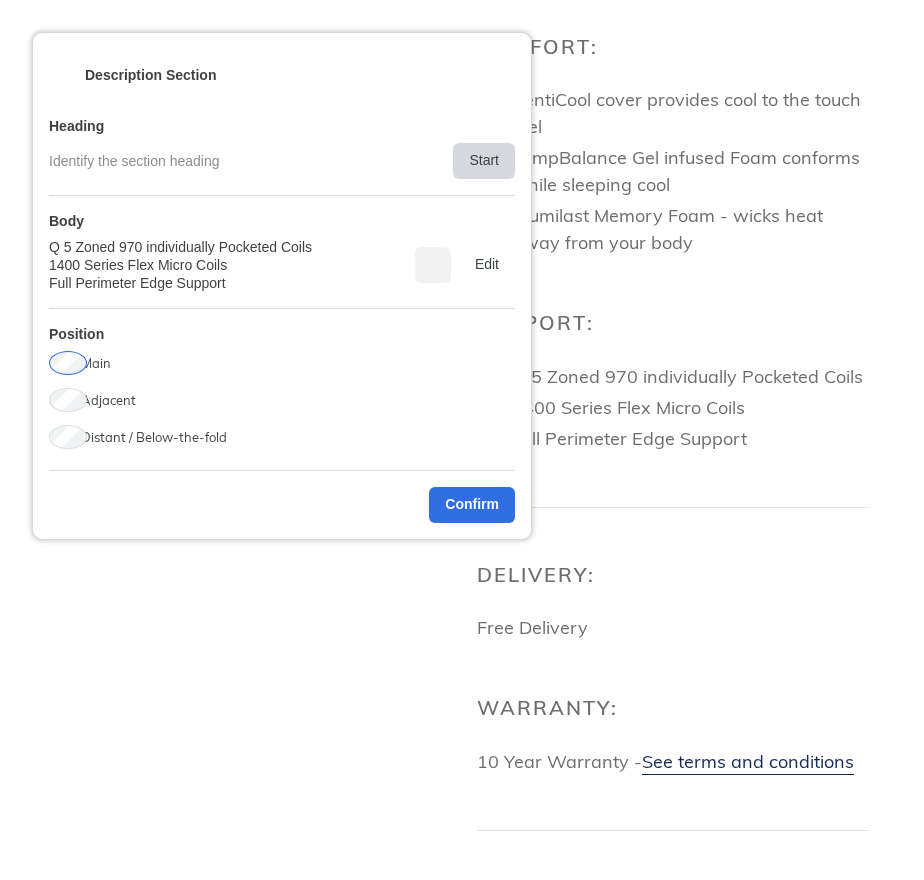 click on "Start" at bounding box center [484, 161] 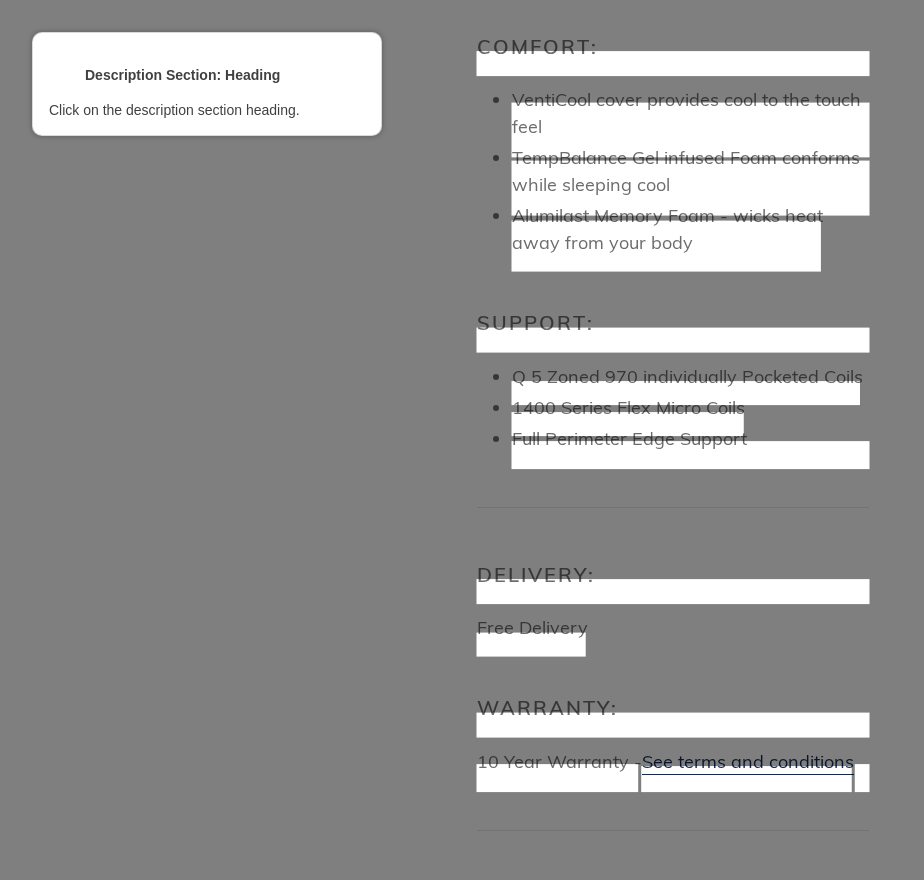 click at bounding box center [673, 340] 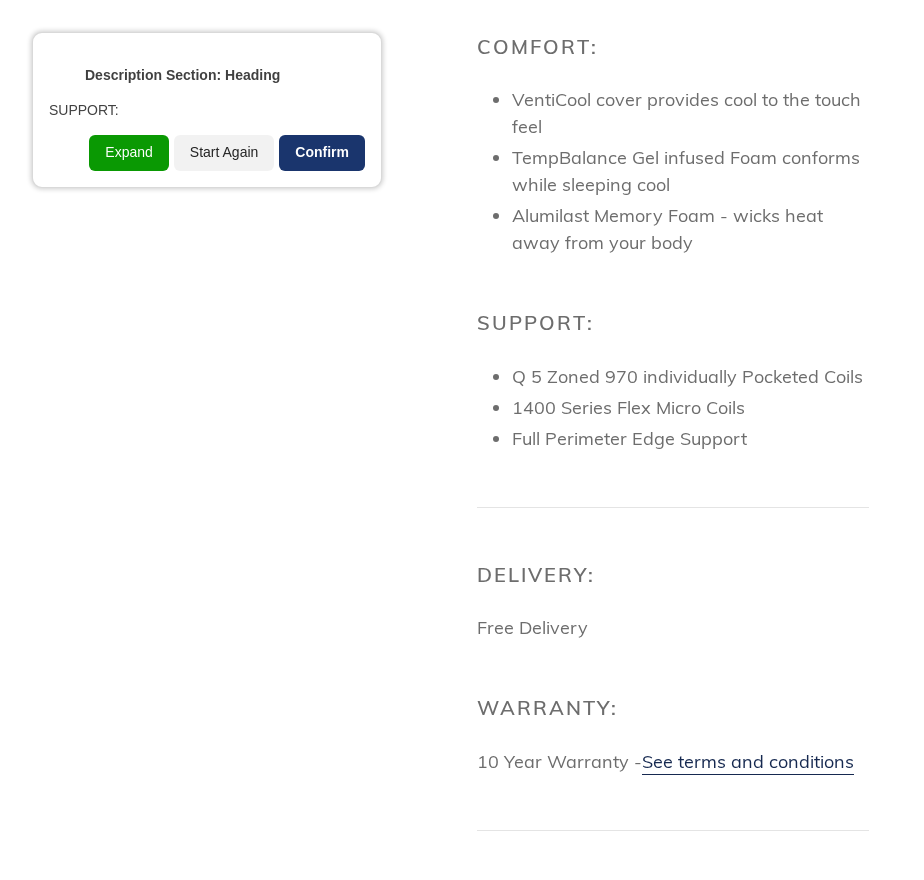 click on "Confirm" at bounding box center [322, 153] 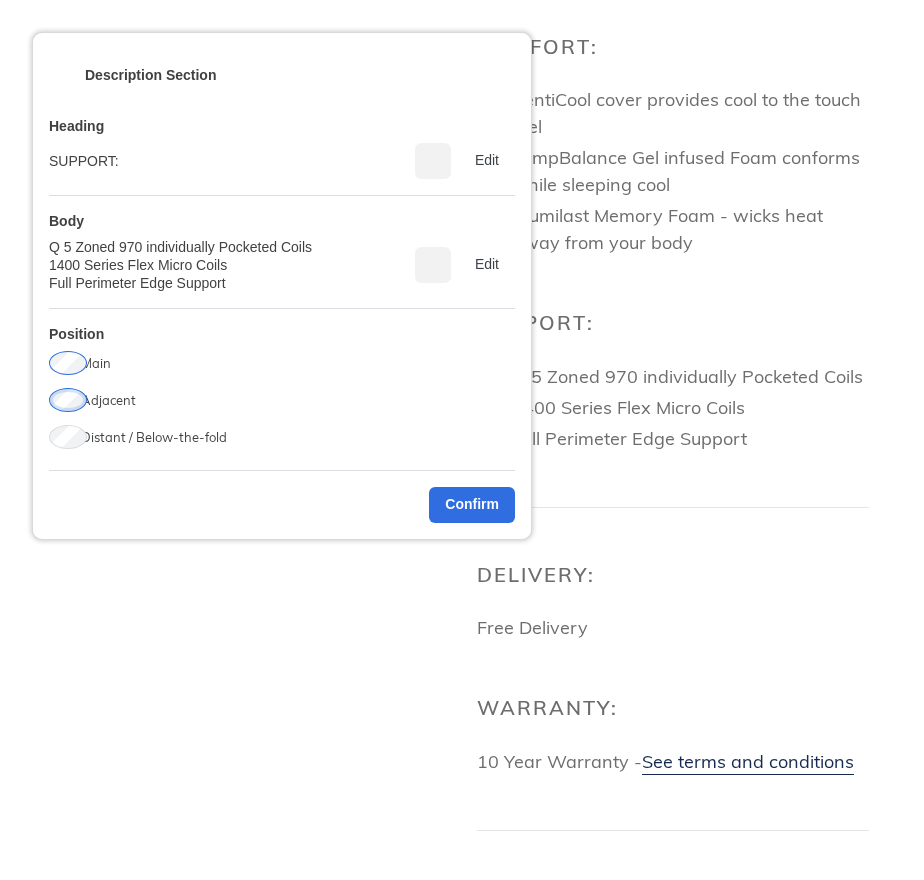 click on "Adjacent" at bounding box center [108, 400] 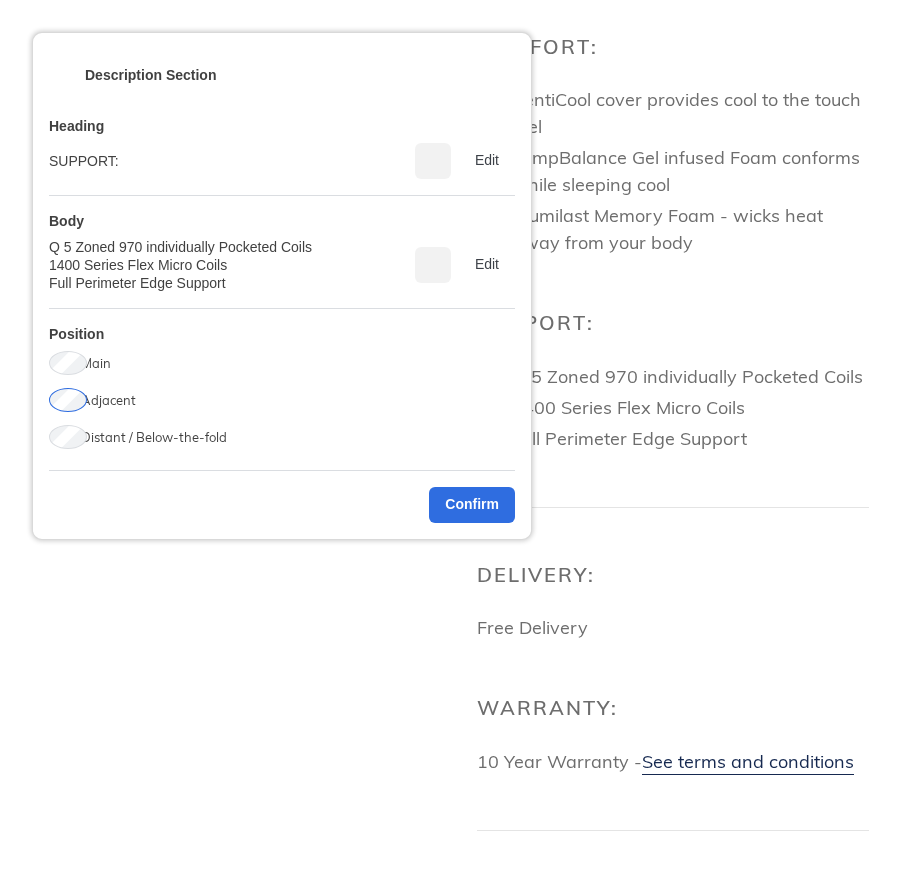 click on "Confirm" at bounding box center [472, 505] 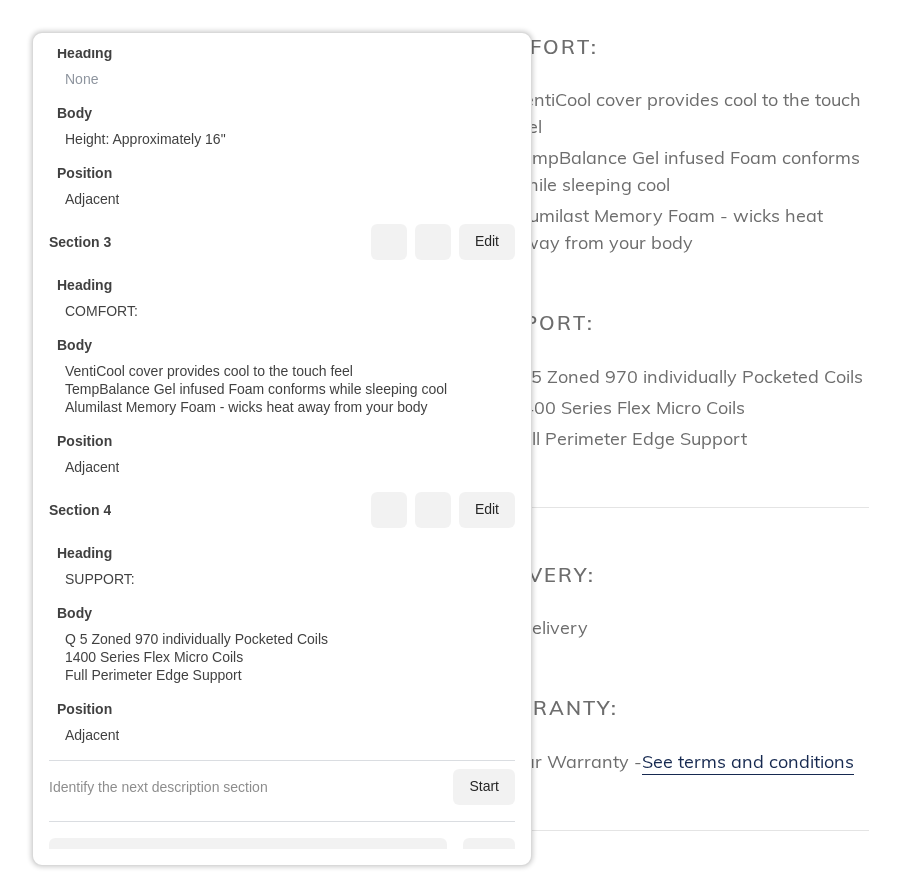 scroll, scrollTop: 630, scrollLeft: 0, axis: vertical 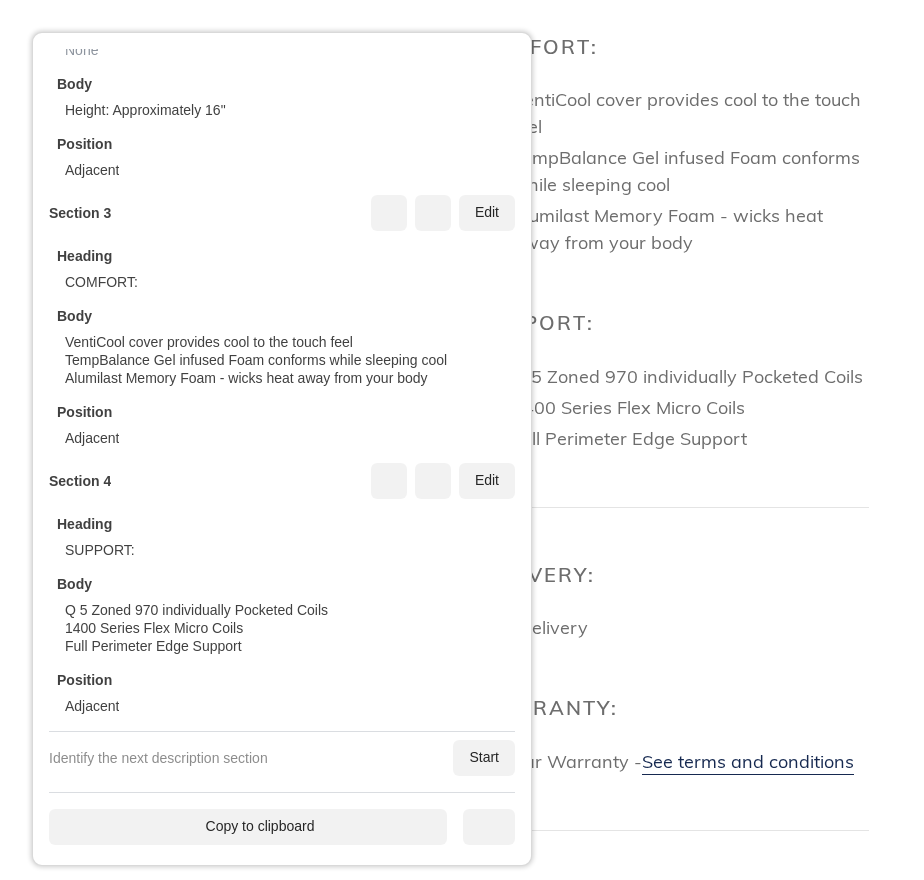 click on "Description Sections Section 1 Edit Heading OVERVIEW Body The Hybrid Elite Firm has a cushioned firm feel that will appeal to a wide variety of sleep preferences. Proprietary Alumilast Memory Foam relieves pressure and sleeps cool. Structure wise, a superior Coil on Coil system provides excellent support and body alignment. At Xtreme Discount mattress you'll pay significantly less for this popular nationally sold mattress. Position Main Section 2 Edit Heading None Body Height: Approximately 16" Position Adjacent Section 3 Edit Heading COMFORT: Body VentiCool cover provides cool to the touch feel
TempBalance Gel infused Foam conforms while sleeping cool
Alumilast Memory Foam - wicks heat away from your body Position Adjacent Section 4 Edit Heading SUPPORT: Body Q 5 Zoned 970 individually Pocketed Coils
1400 Series Flex Micro Coils
Full Perimeter Edge Support Position Adjacent Identify the next description section Start" at bounding box center [282, 188] 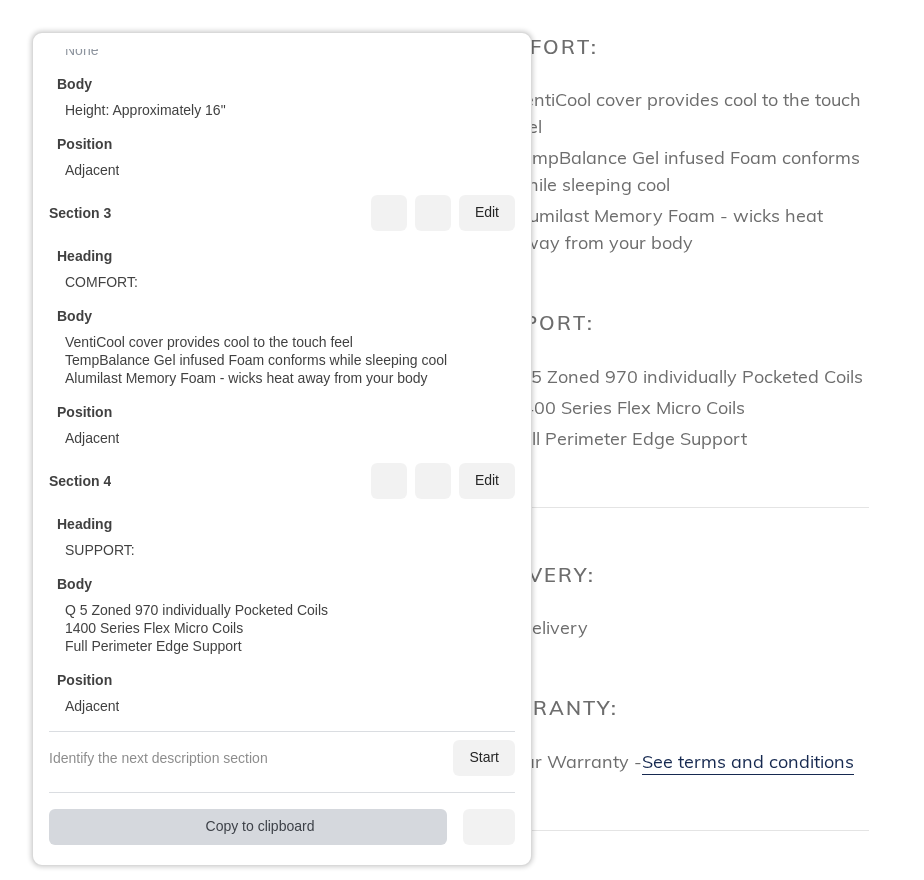 click on "Copy to clipboard" at bounding box center (248, 827) 